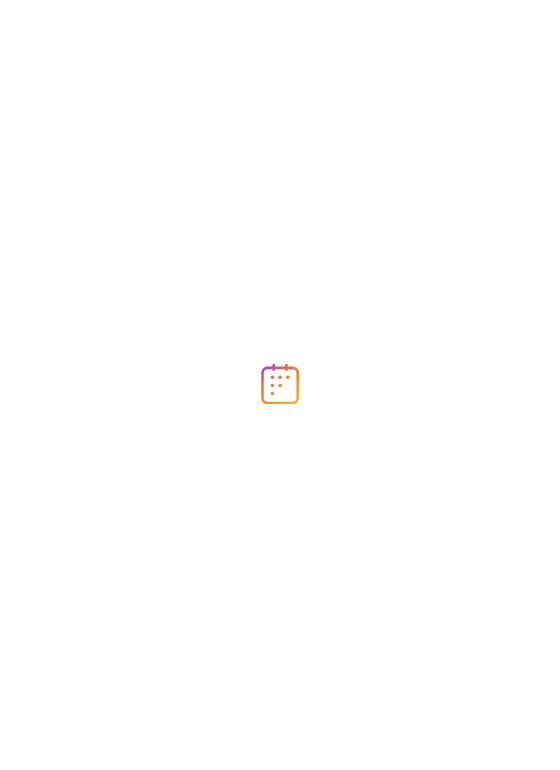 scroll, scrollTop: 0, scrollLeft: 0, axis: both 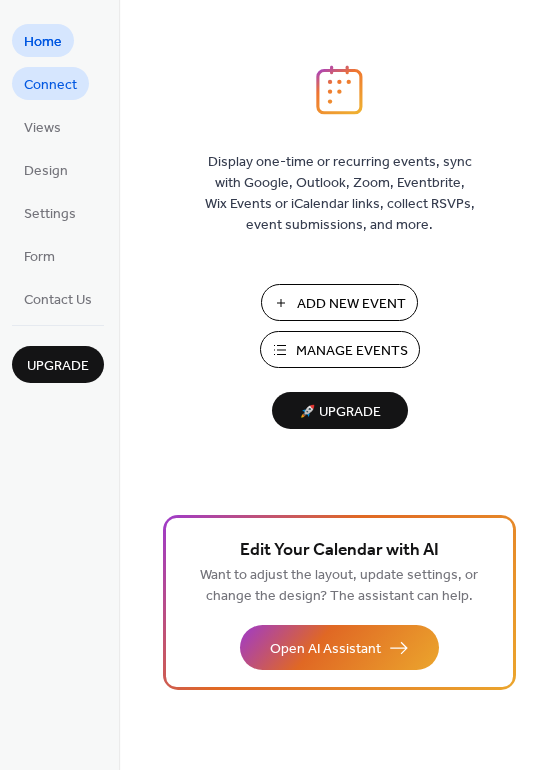 click on "Connect" at bounding box center [50, 85] 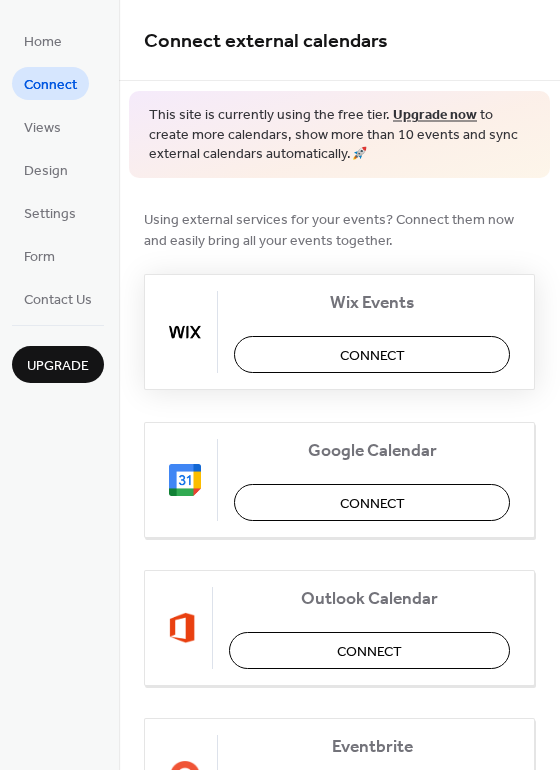 click on "Connect" at bounding box center (372, 355) 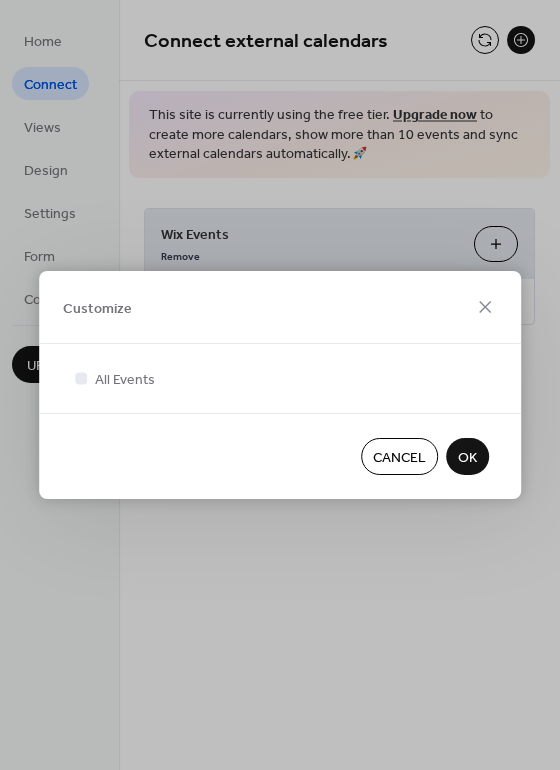click on "OK" at bounding box center (467, 458) 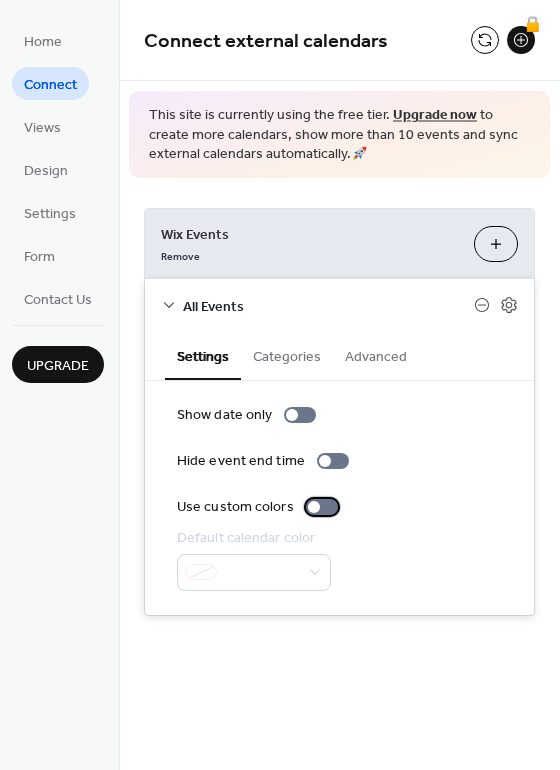 click at bounding box center [314, 507] 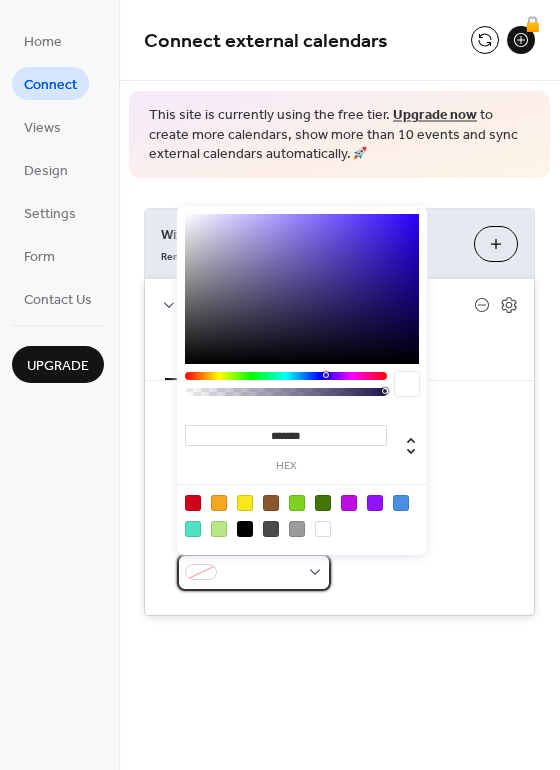 click at bounding box center [254, 572] 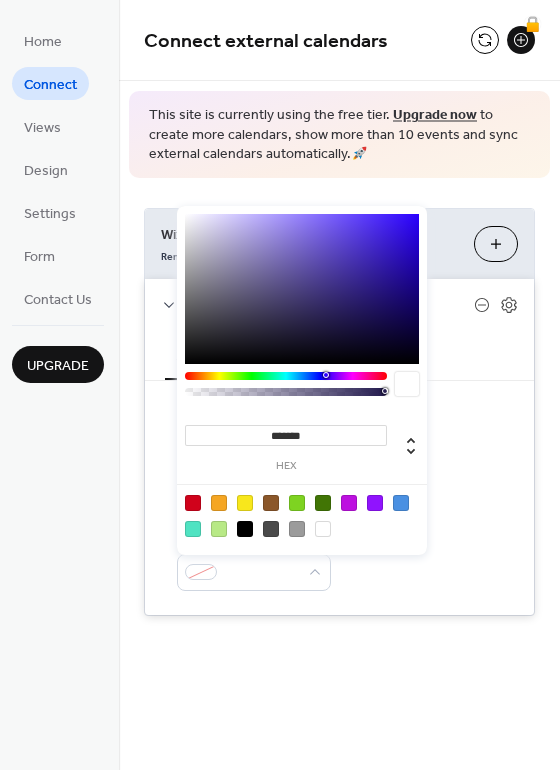 click at bounding box center [401, 503] 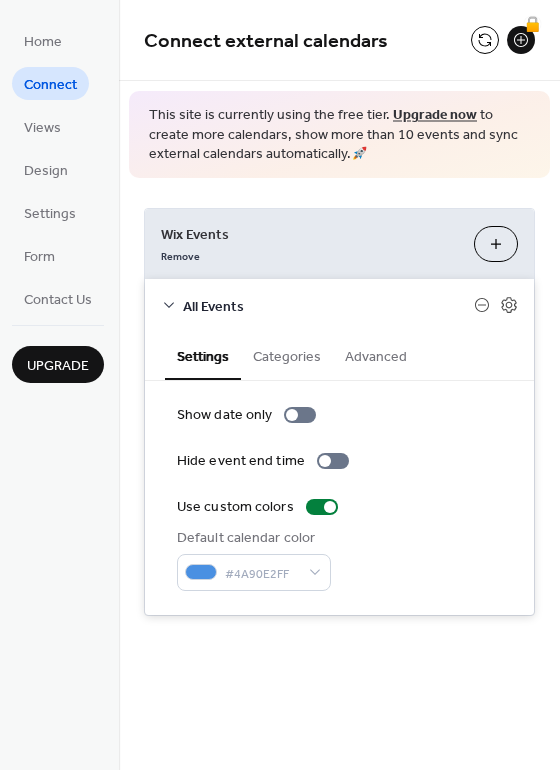 click on "Use custom colors" at bounding box center (339, 507) 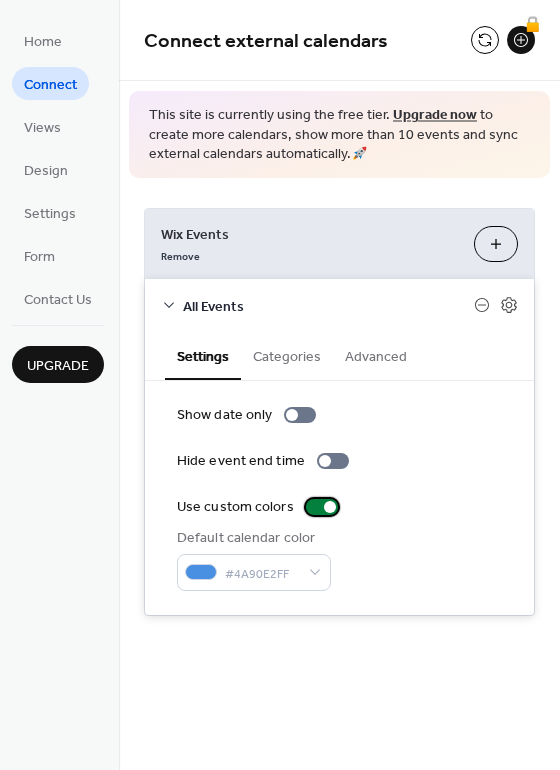 click at bounding box center [322, 507] 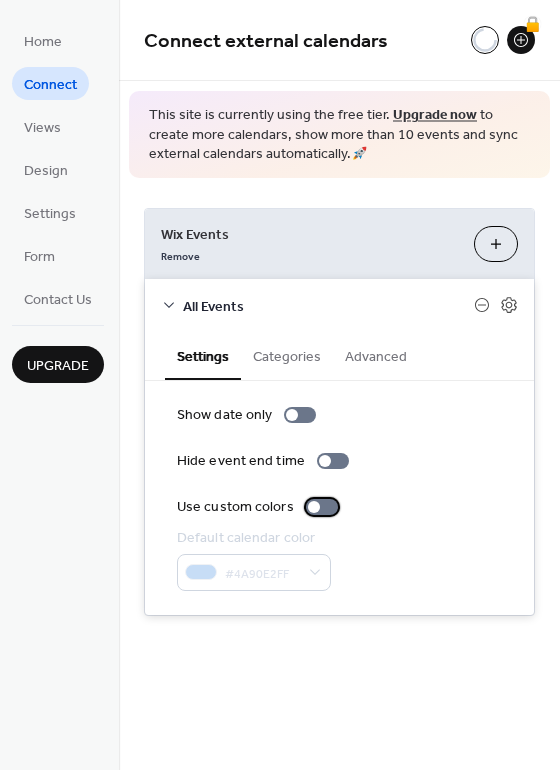 click at bounding box center (314, 507) 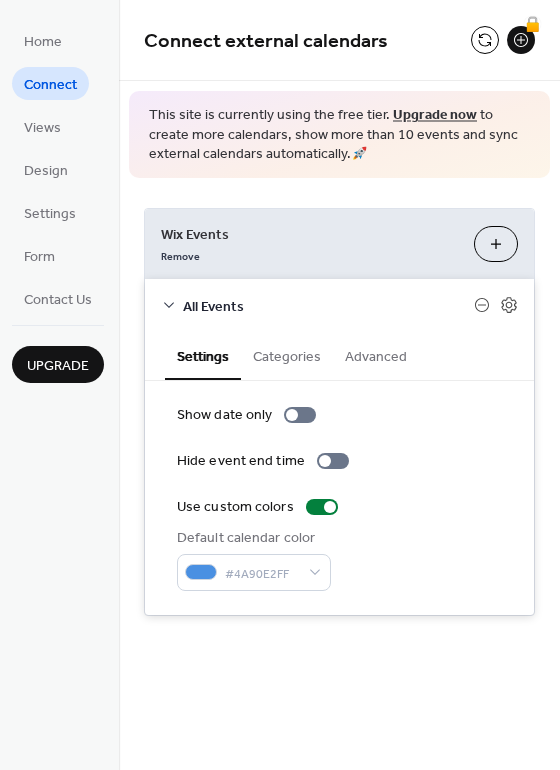 click on "Categories" at bounding box center [287, 355] 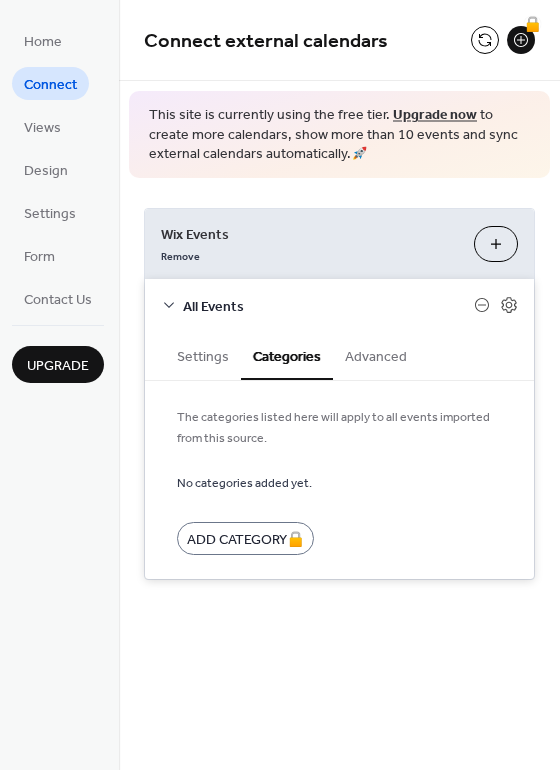 click on "Settings" at bounding box center (203, 355) 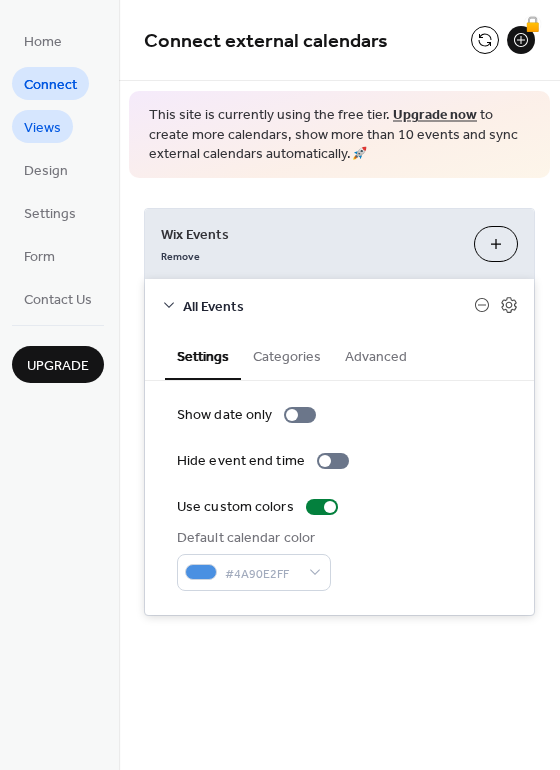 click on "Views" at bounding box center (42, 128) 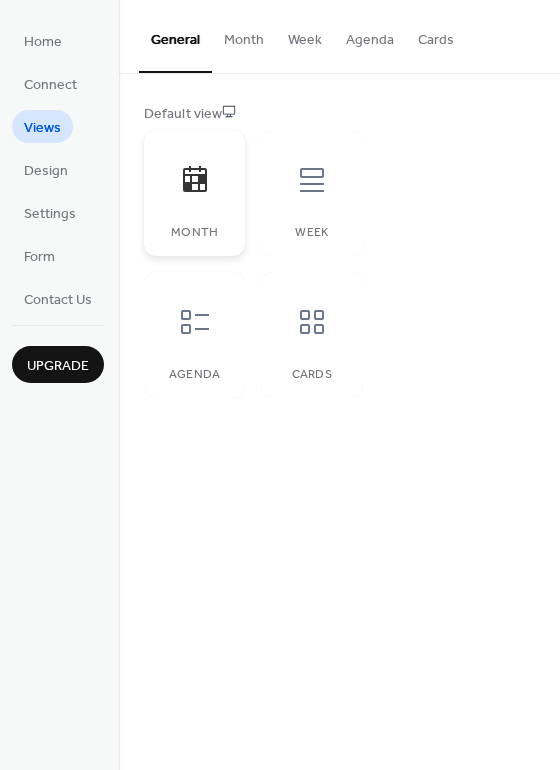 click 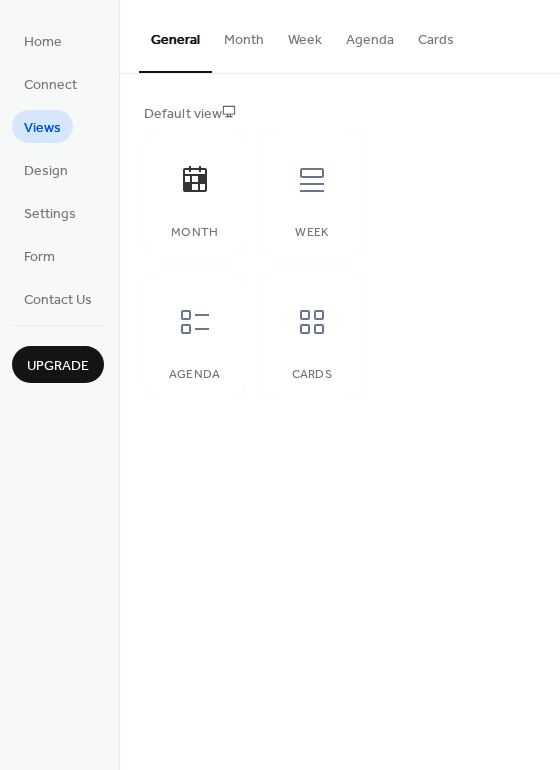 click on "Month" at bounding box center [244, 35] 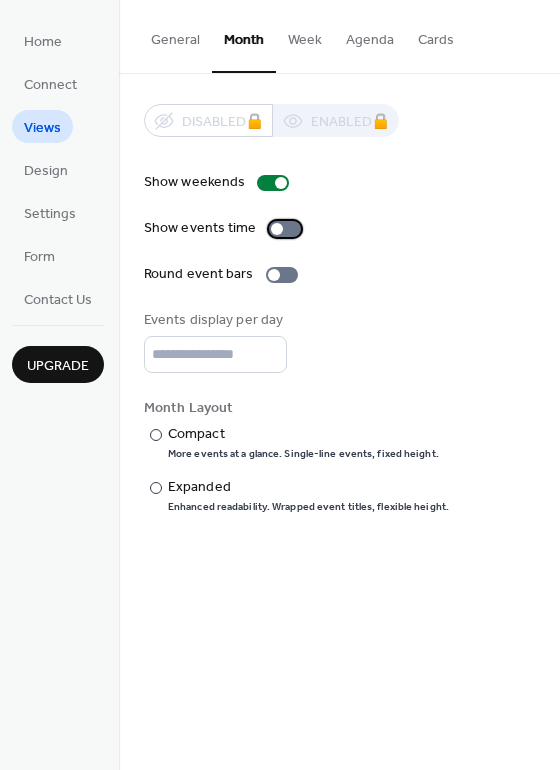 click at bounding box center [277, 229] 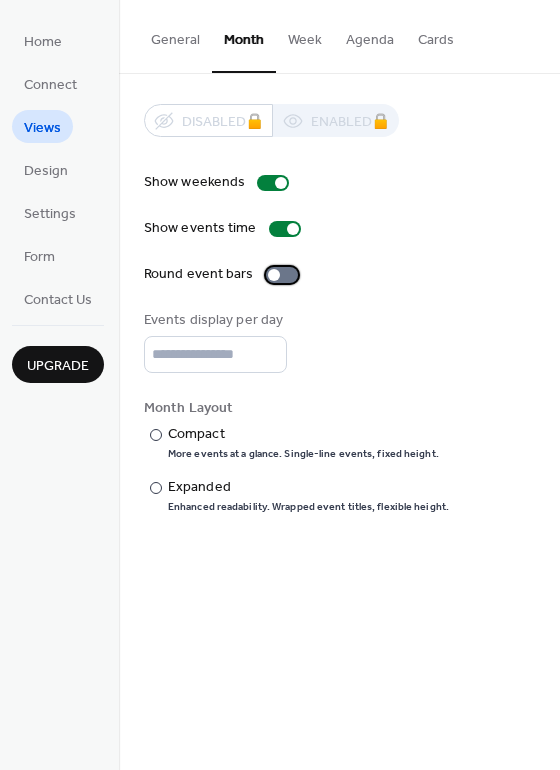 click at bounding box center (274, 275) 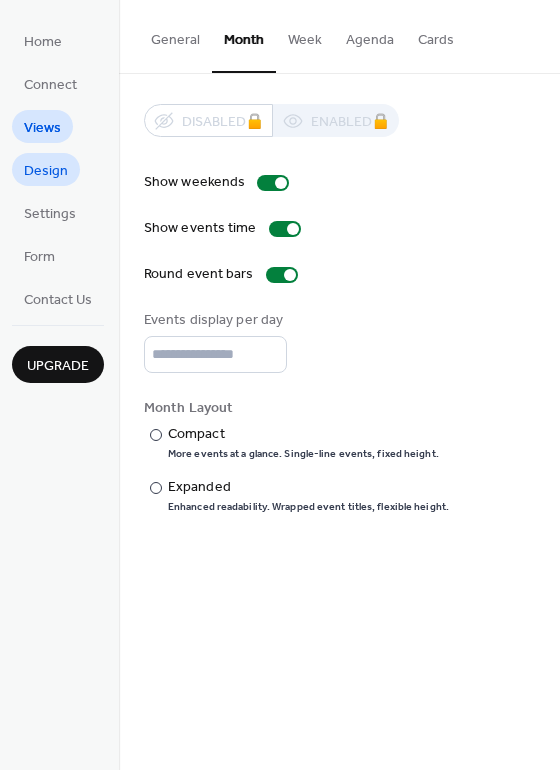 click on "Design" at bounding box center [46, 171] 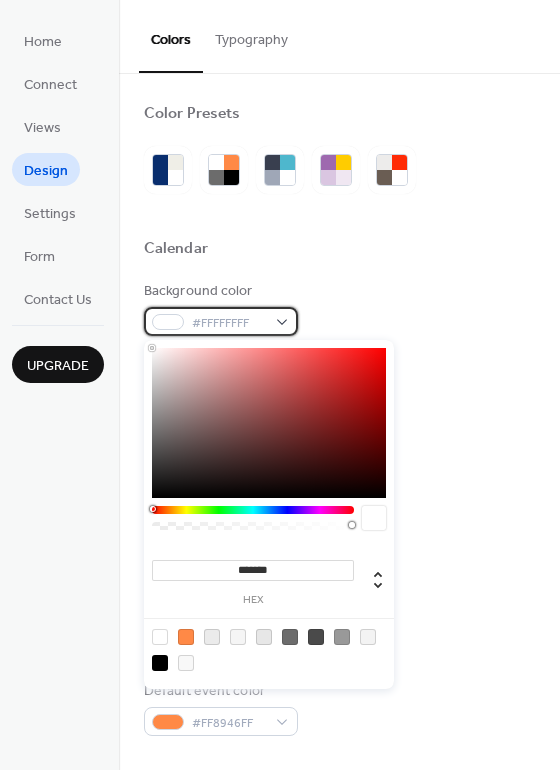 click on "#FFFFFFFF" at bounding box center (221, 321) 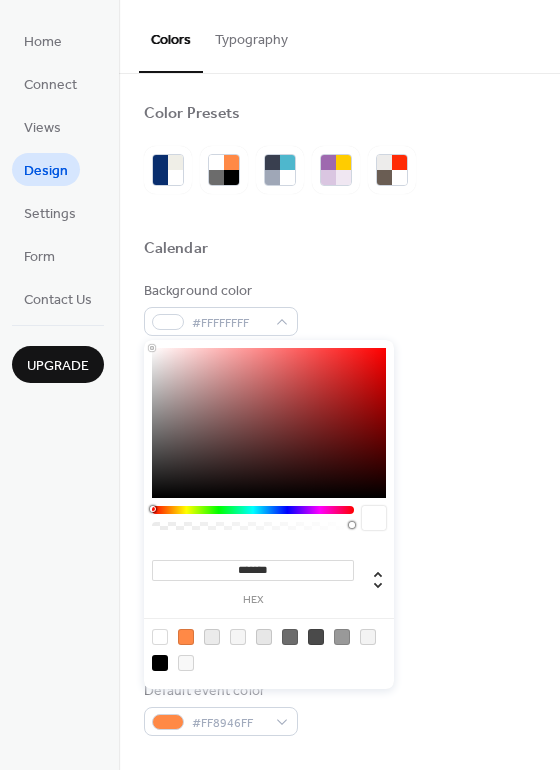 click on "Background color #[HEX]" at bounding box center (339, 308) 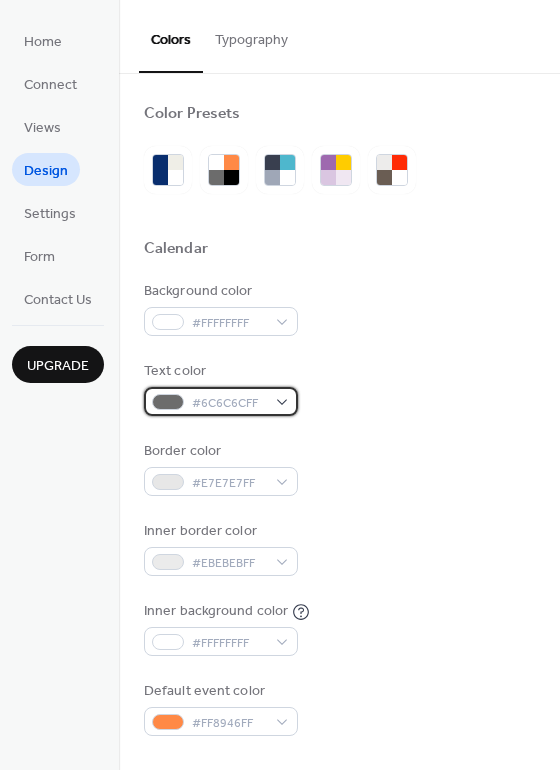 click on "#6C6C6CFF" at bounding box center (221, 401) 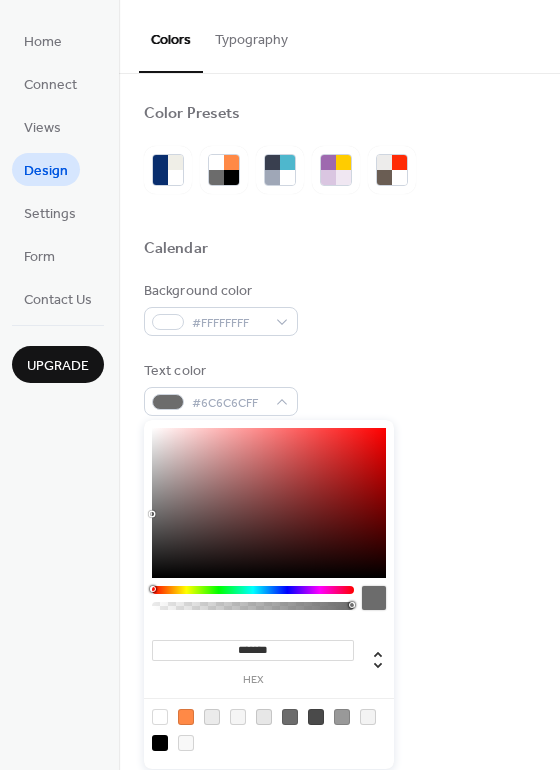 click at bounding box center [186, 717] 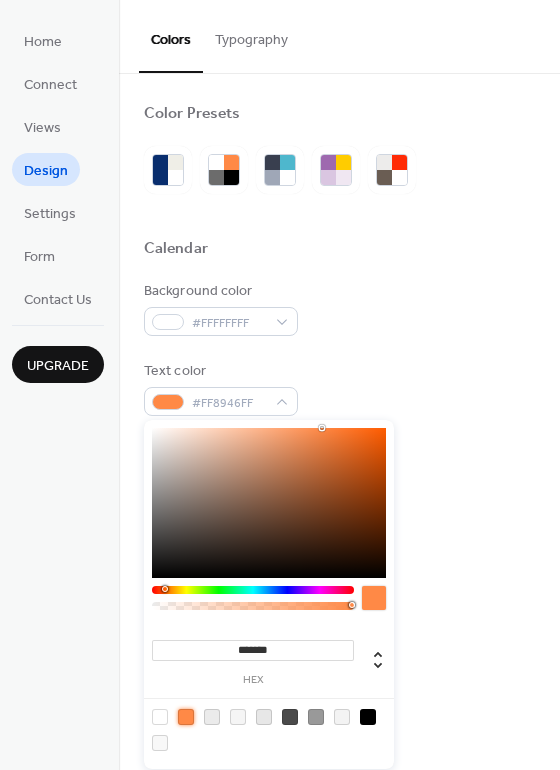 click on "Background color #[HEX]" at bounding box center [339, 308] 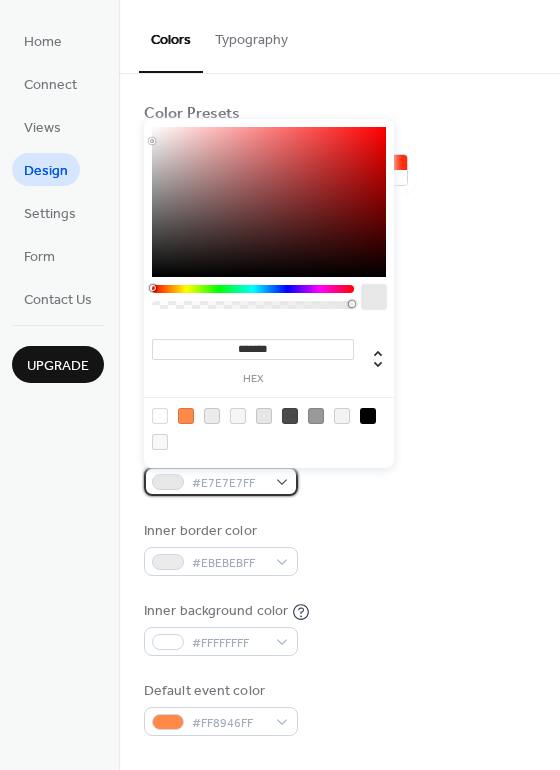 click on "#E7E7E7FF" at bounding box center (229, 483) 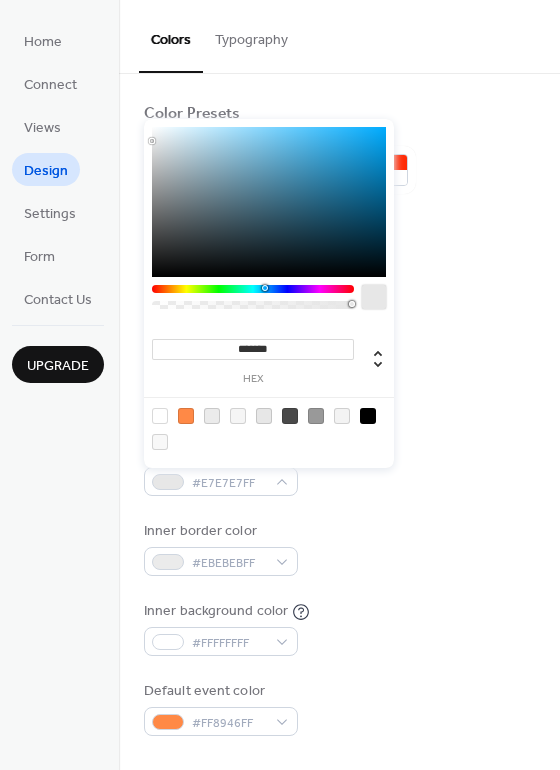 click at bounding box center [253, 289] 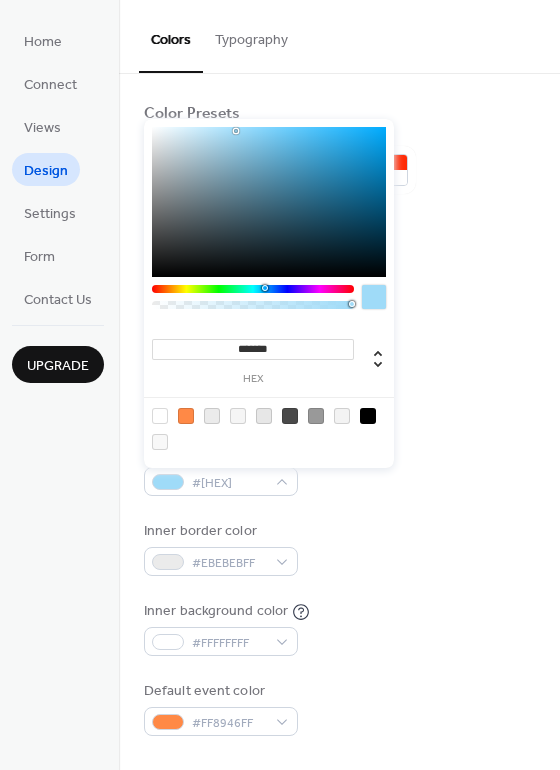 click at bounding box center (269, 202) 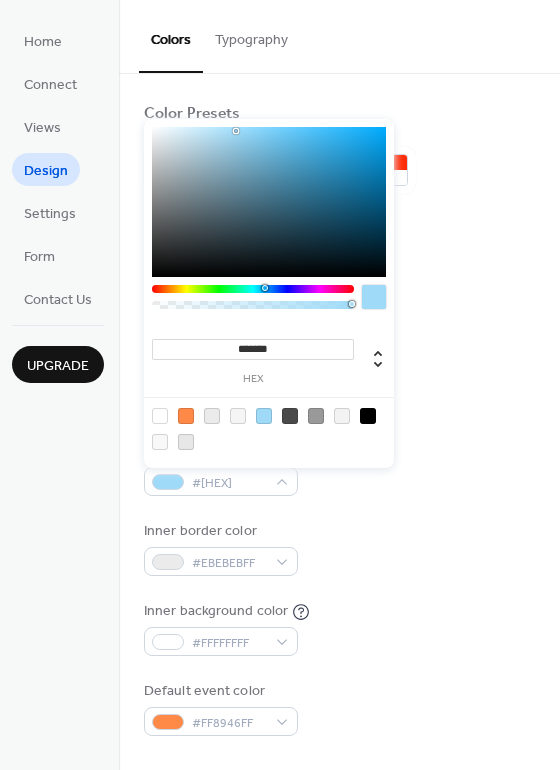 type on "*******" 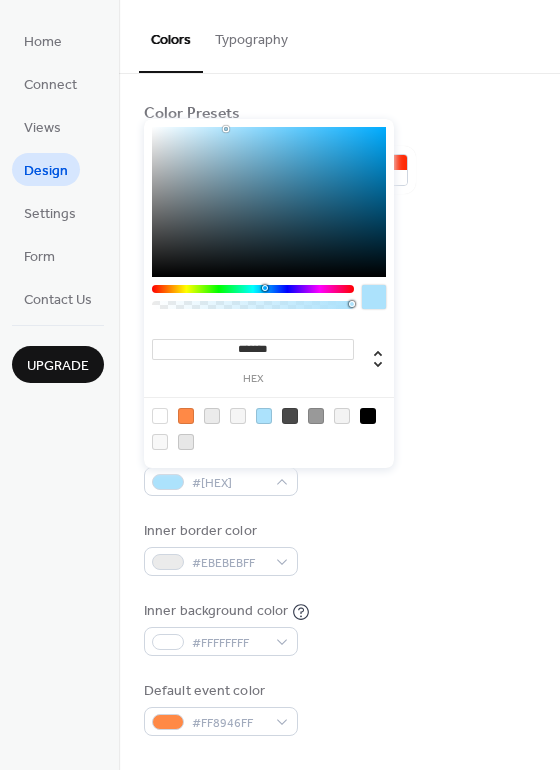click on "Inner border color #[HEX]" at bounding box center [339, 548] 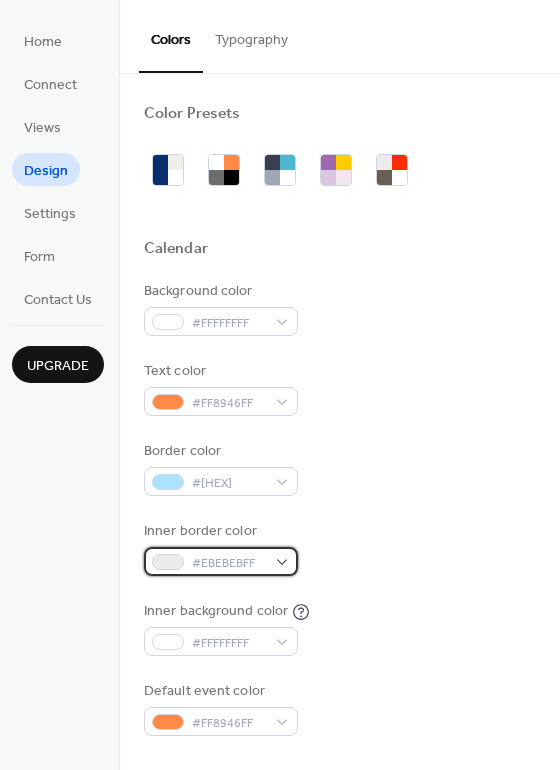 click on "#EBEBEBFF" at bounding box center [229, 563] 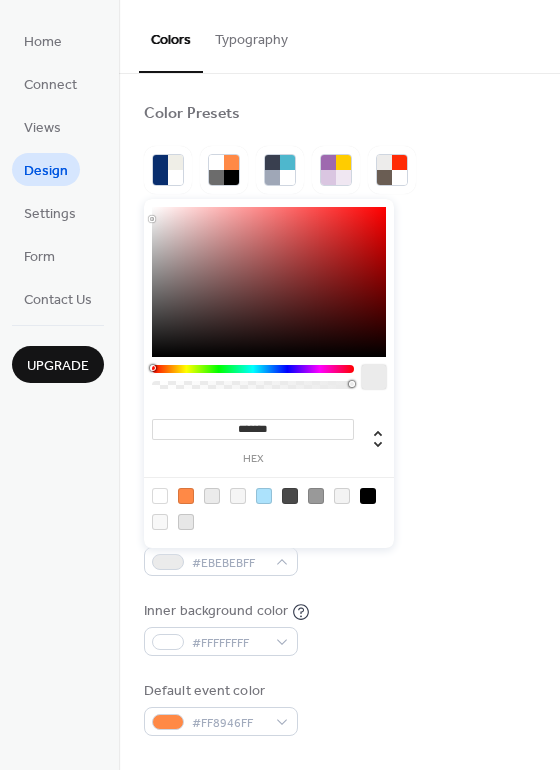 click at bounding box center (264, 496) 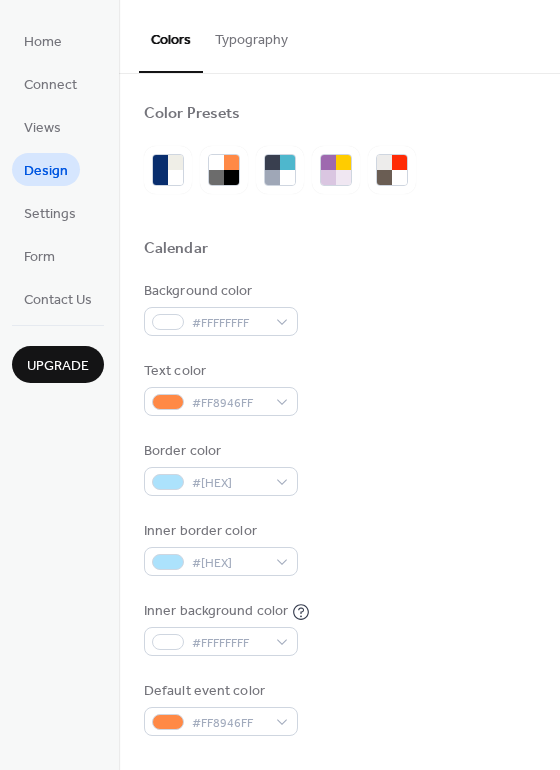 click on "Background color #[HEX] Text color #[HEX] Border color #[HEX] Inner border color #[HEX] Inner background color #[HEX] Default event color #[HEX]" at bounding box center [339, 508] 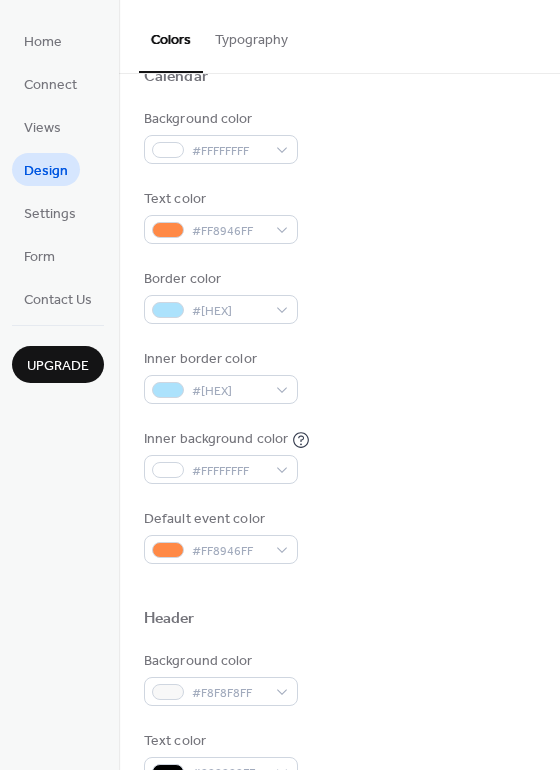 scroll, scrollTop: 187, scrollLeft: 0, axis: vertical 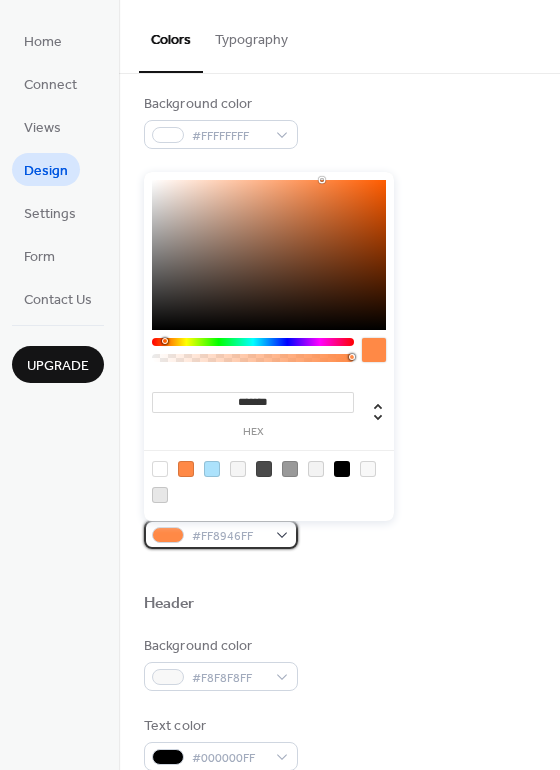click on "#FF8946FF" at bounding box center [229, 536] 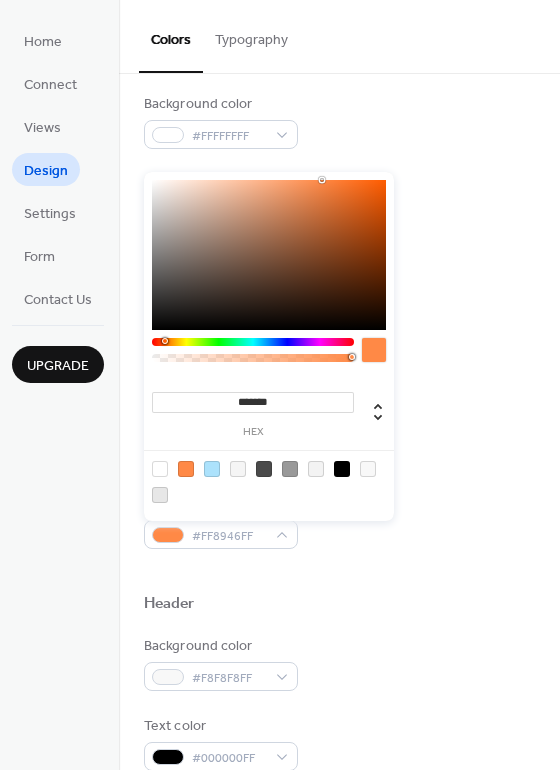 click at bounding box center [253, 342] 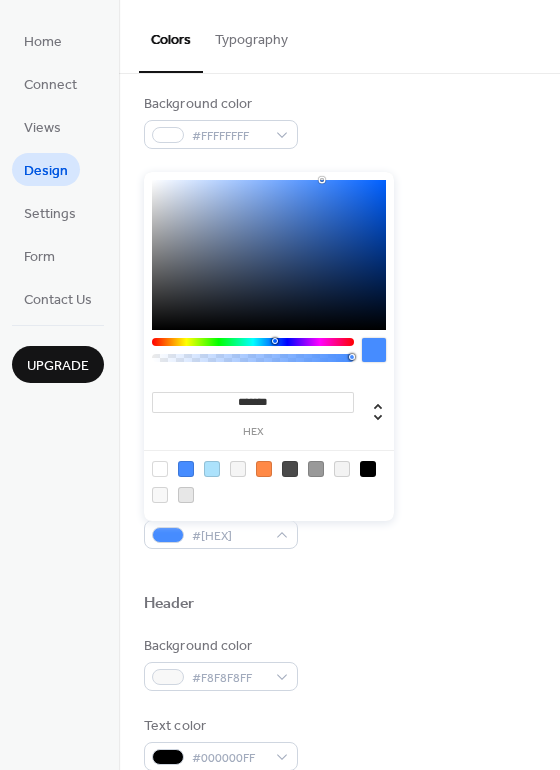 click at bounding box center (269, 255) 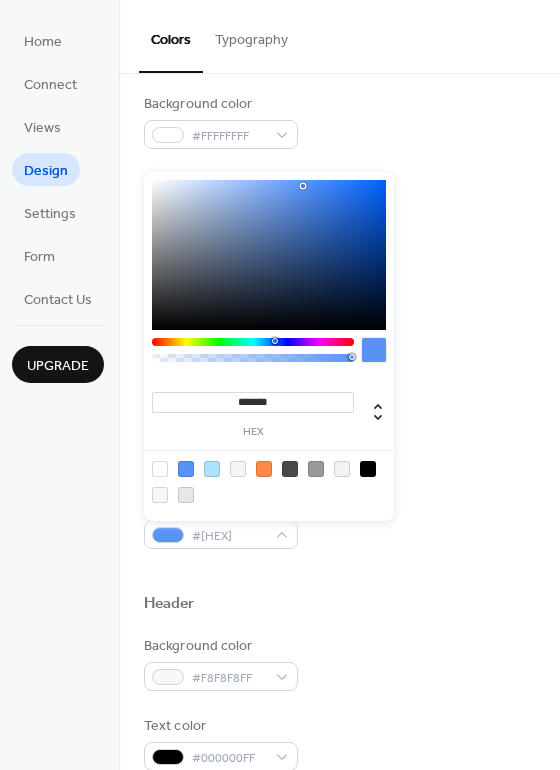 click at bounding box center [269, 255] 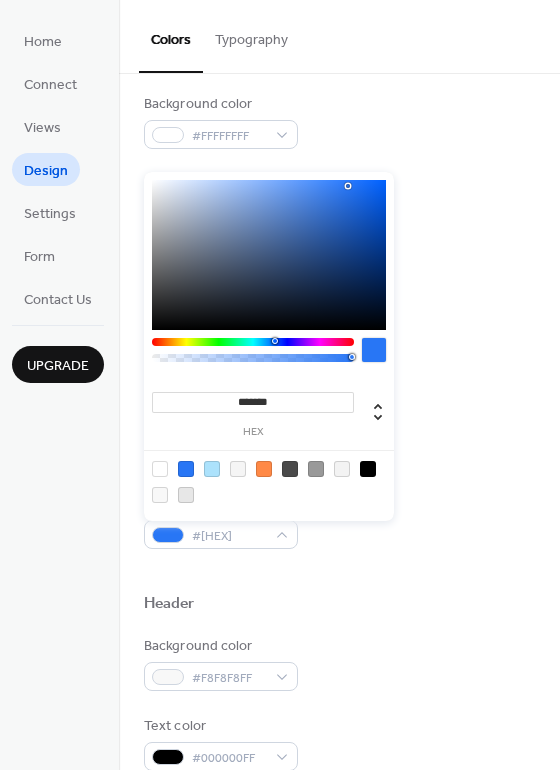 click at bounding box center [269, 255] 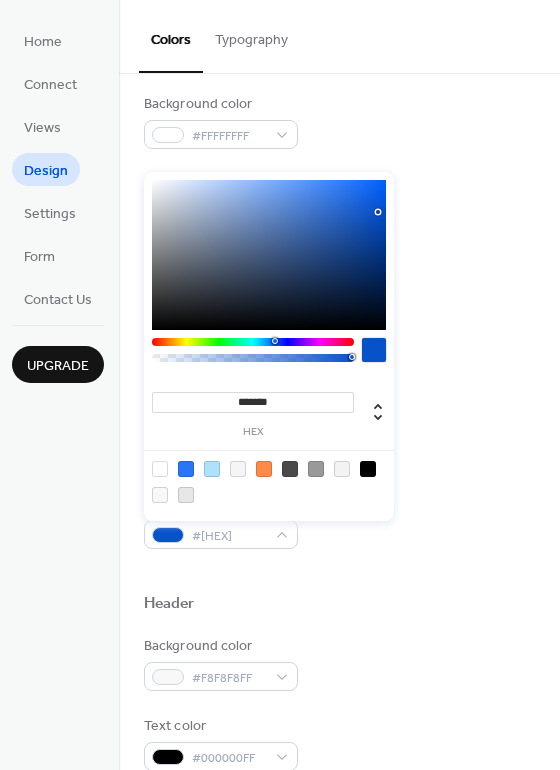 click at bounding box center (269, 255) 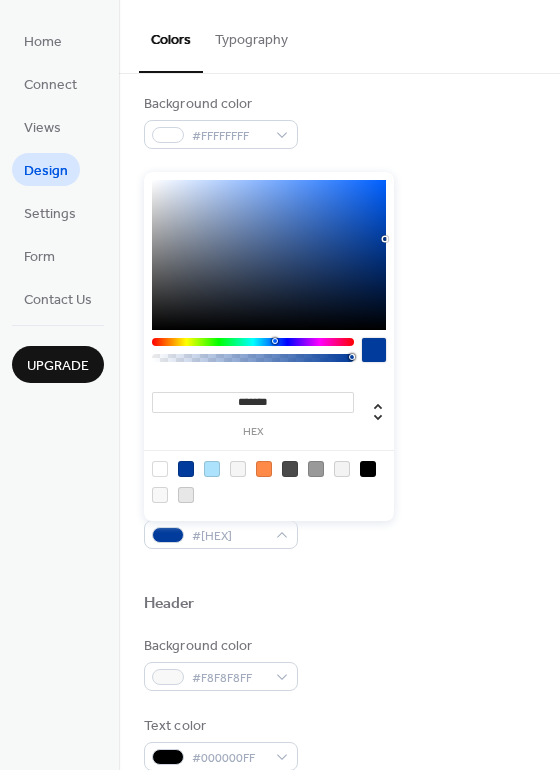 click at bounding box center [269, 255] 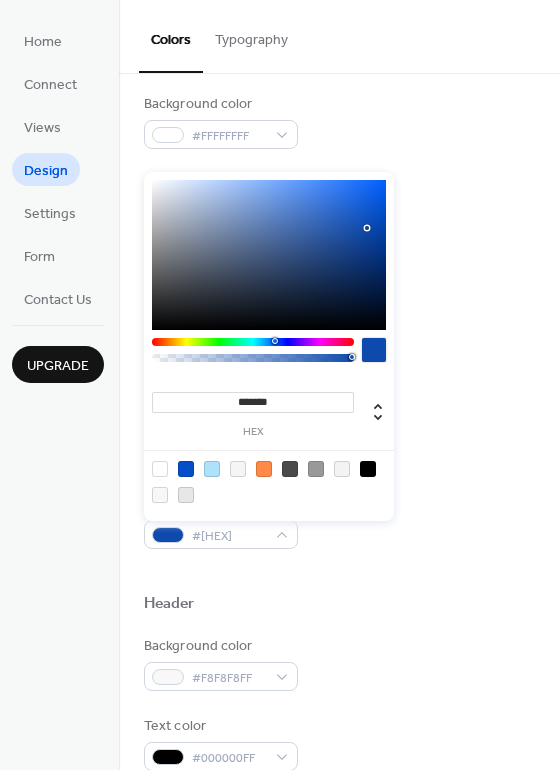 type on "*******" 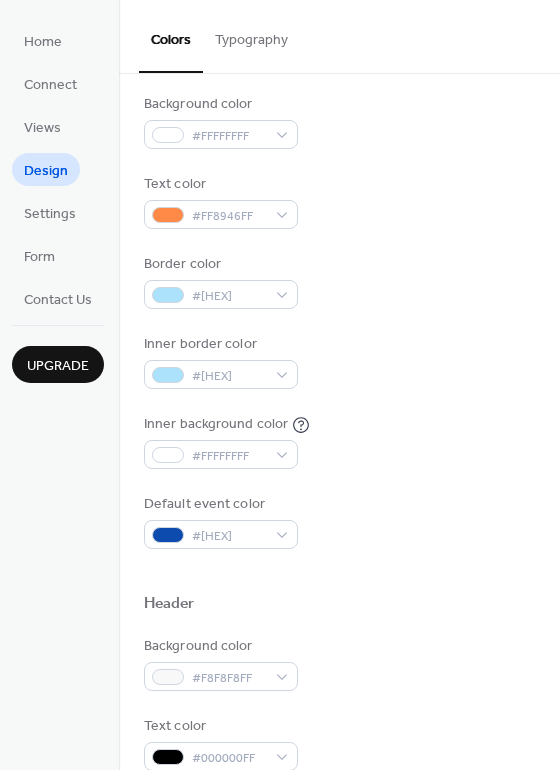 click at bounding box center [339, 571] 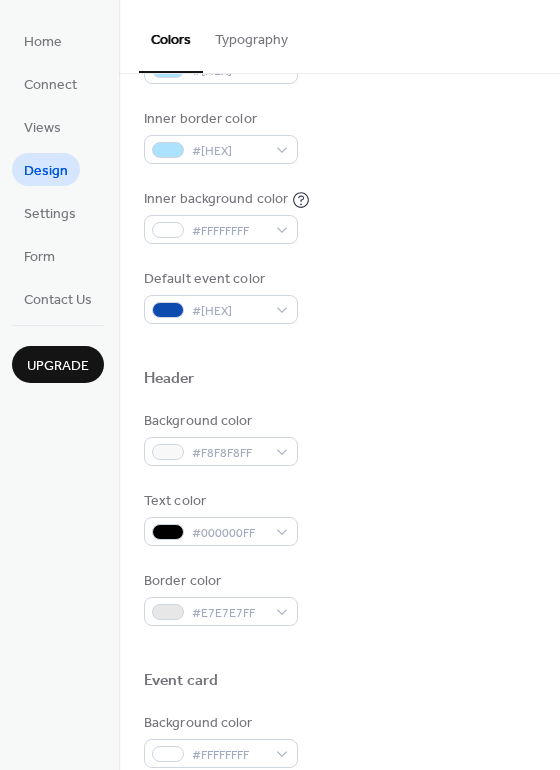 scroll, scrollTop: 418, scrollLeft: 0, axis: vertical 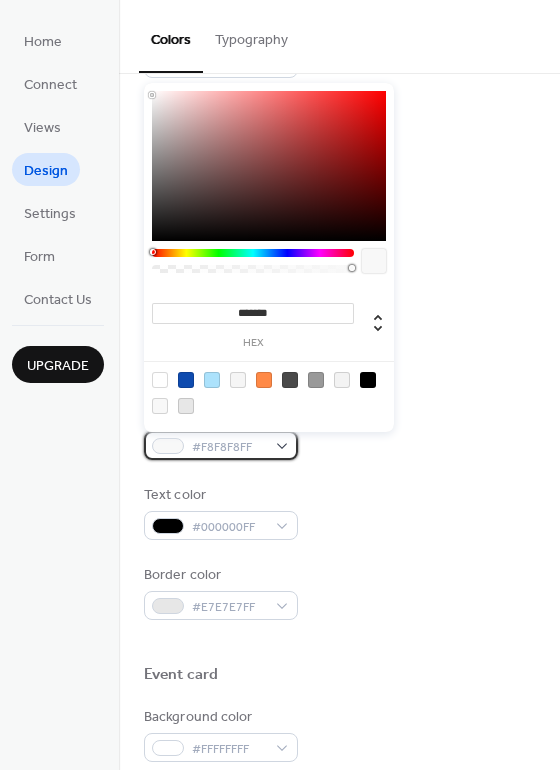 click on "#F8F8F8FF" at bounding box center (221, 445) 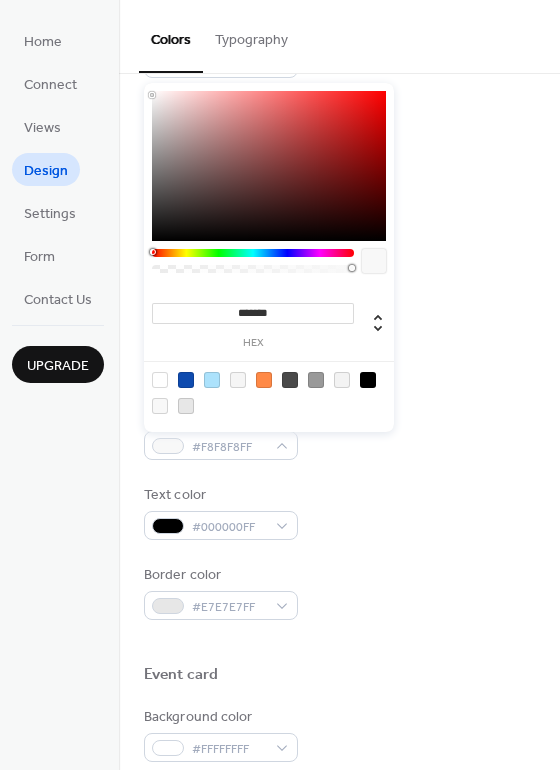 click at bounding box center (186, 406) 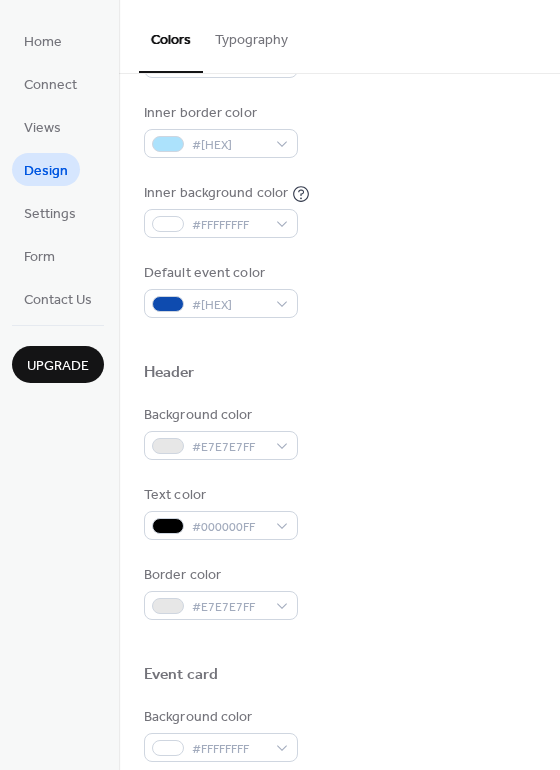 click on "Text color #[HEX]" at bounding box center (339, 512) 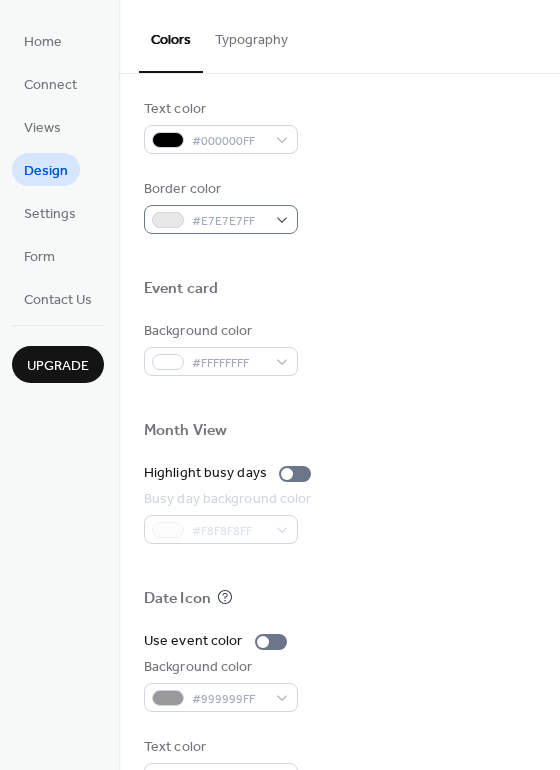 scroll, scrollTop: 807, scrollLeft: 0, axis: vertical 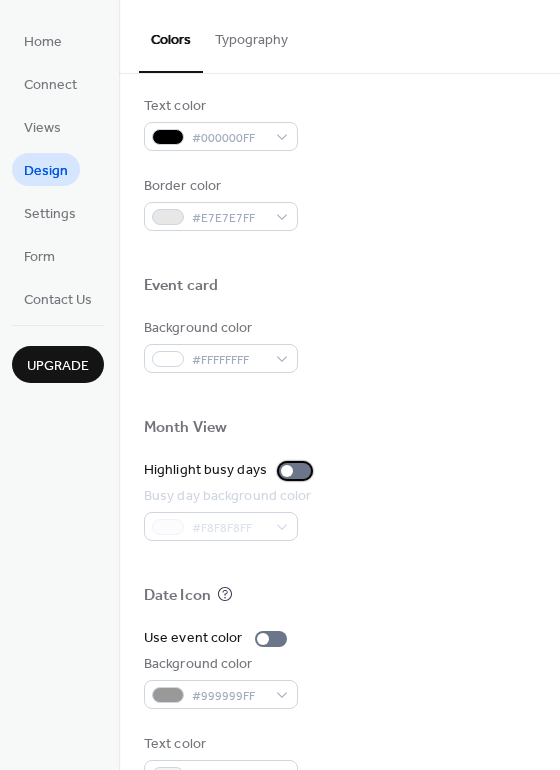 click at bounding box center (295, 471) 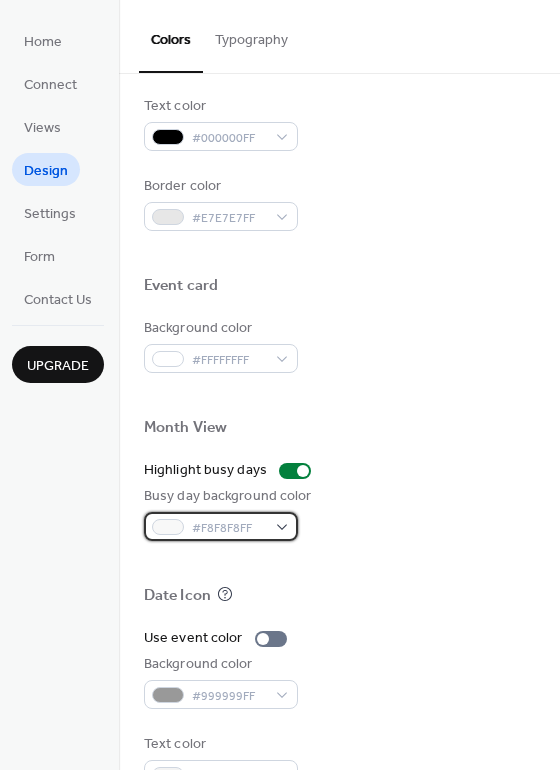 click on "#F8F8F8FF" at bounding box center (221, 526) 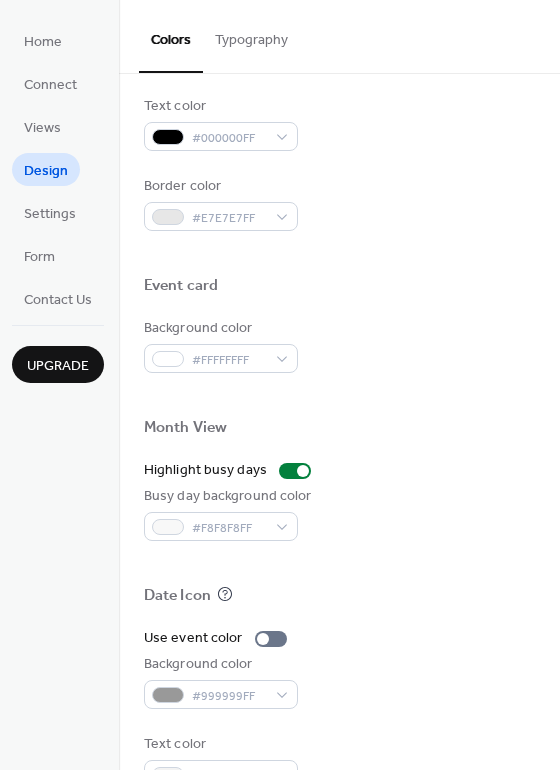 click at bounding box center (339, 563) 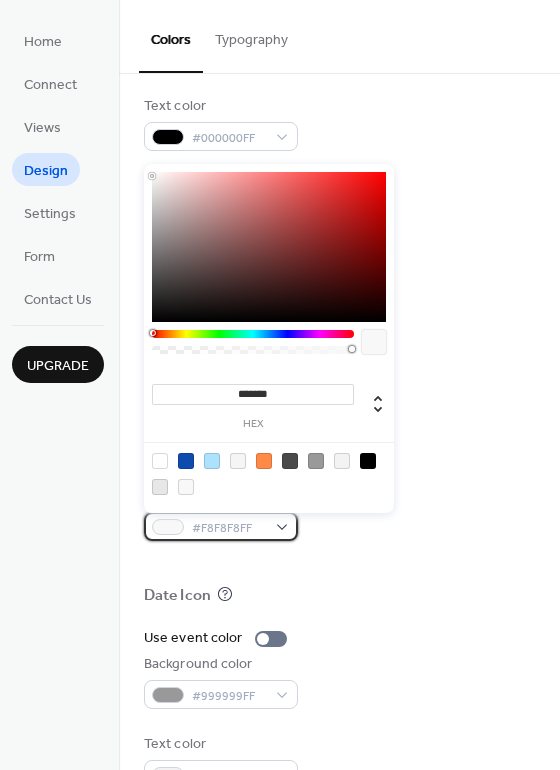 click on "#F8F8F8FF" at bounding box center (221, 526) 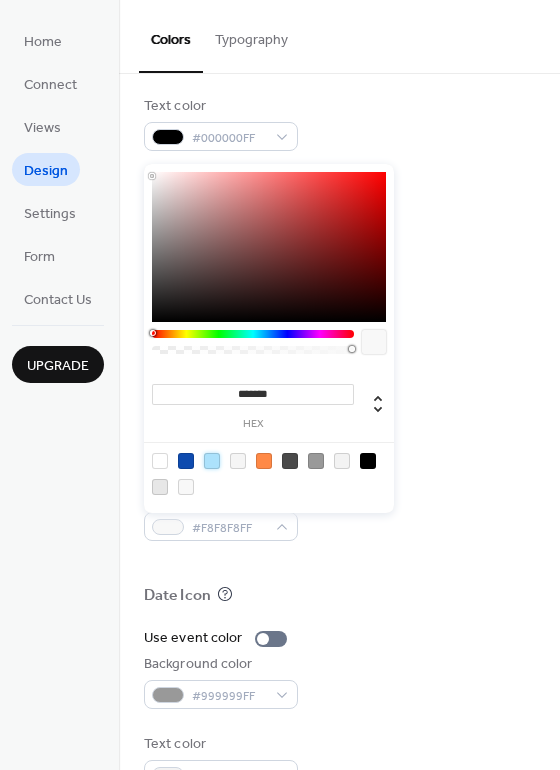 click at bounding box center (212, 461) 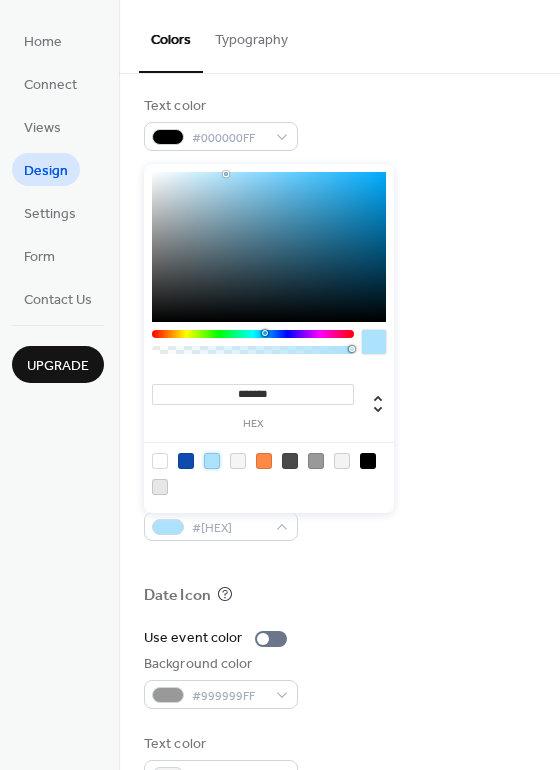 type on "***" 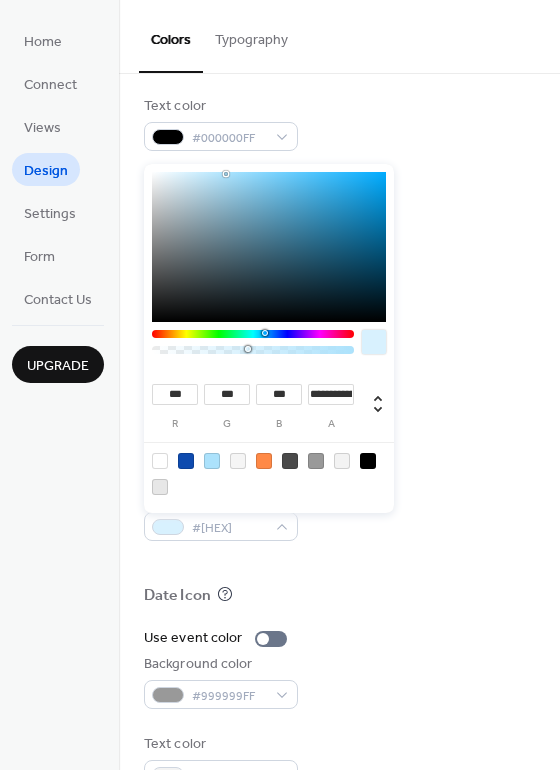 click at bounding box center [253, 350] 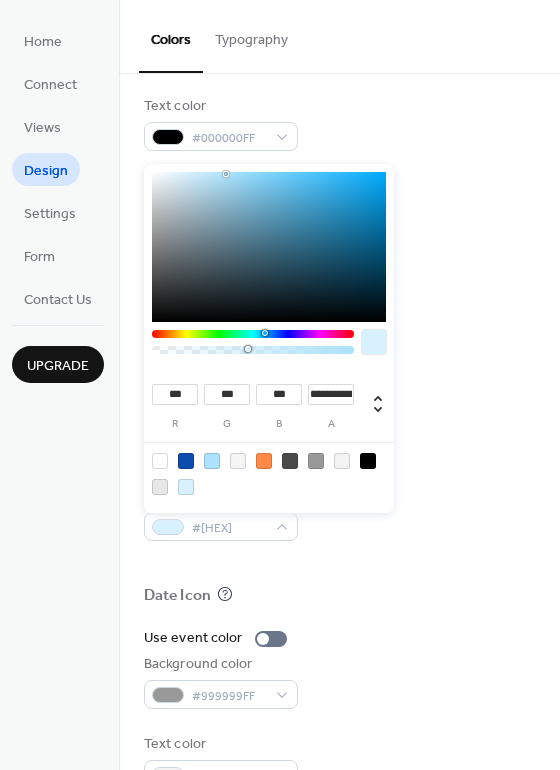 drag, startPoint x: 227, startPoint y: 347, endPoint x: 213, endPoint y: 348, distance: 14.035668 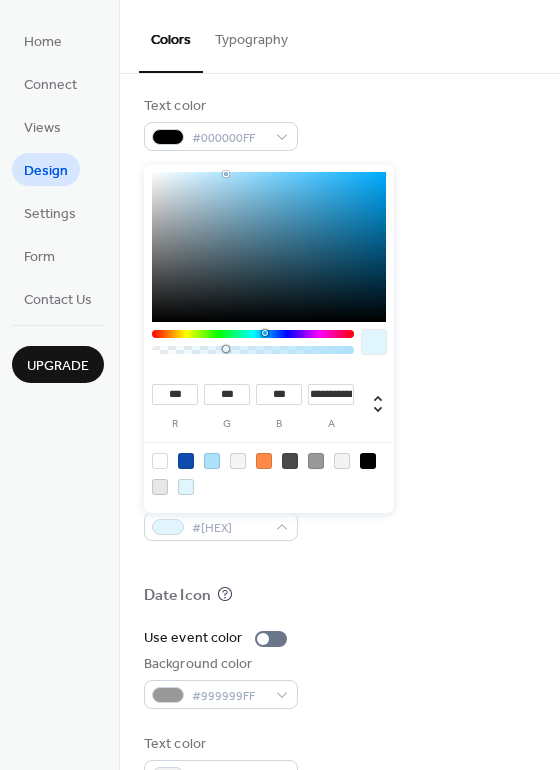 type on "**********" 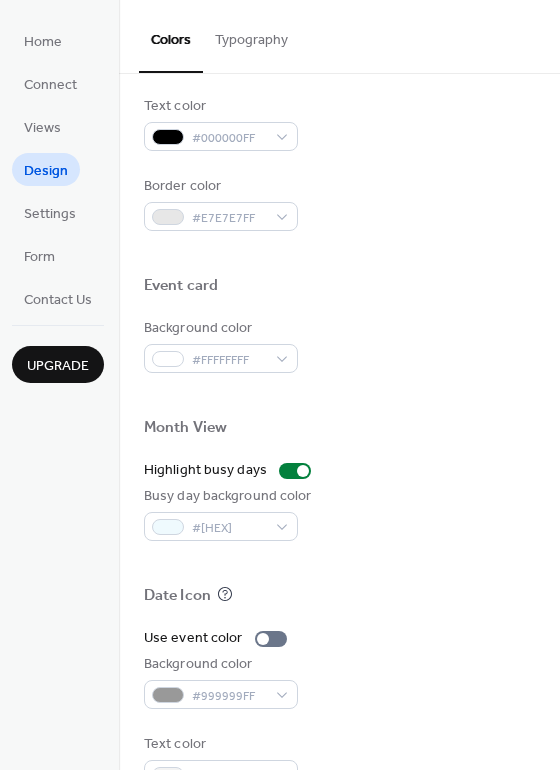 click at bounding box center [339, 563] 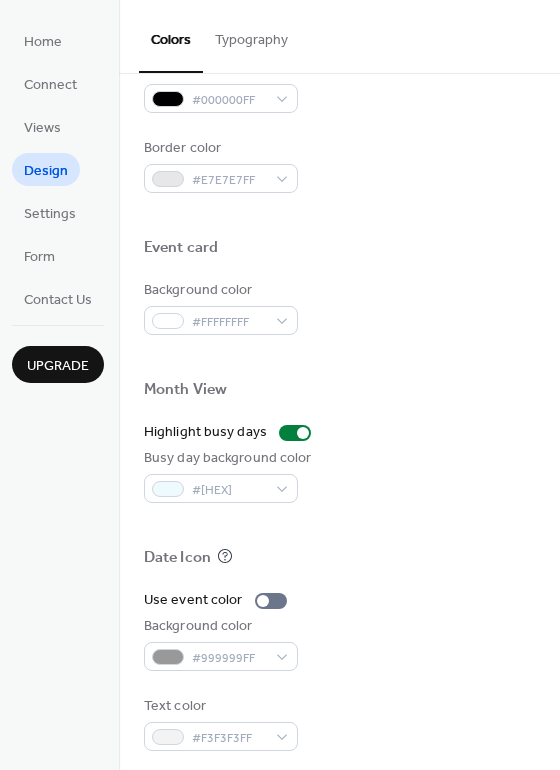 scroll, scrollTop: 856, scrollLeft: 0, axis: vertical 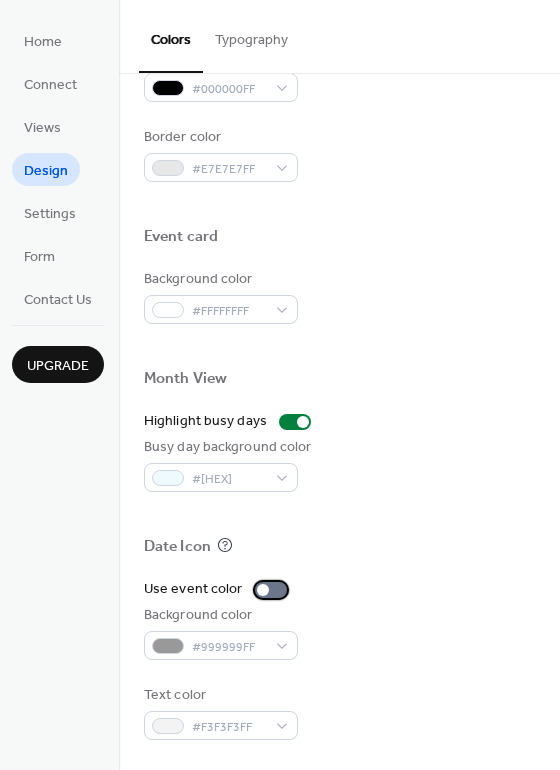 click at bounding box center (263, 590) 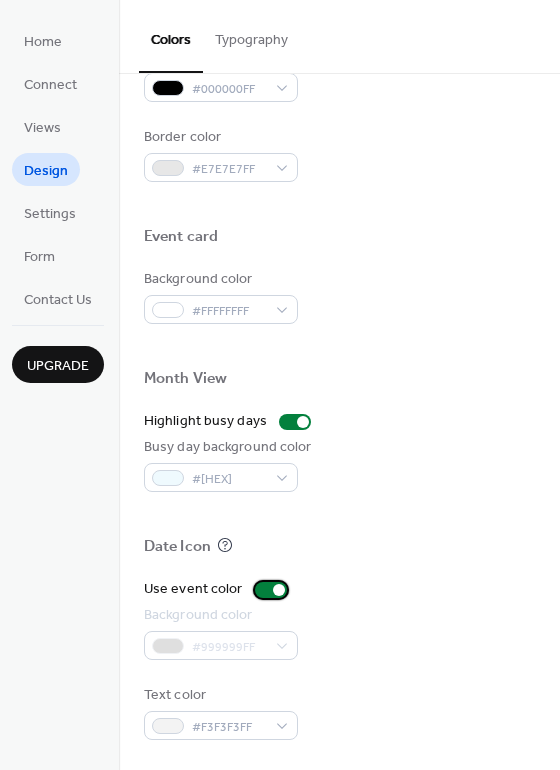 click at bounding box center [271, 590] 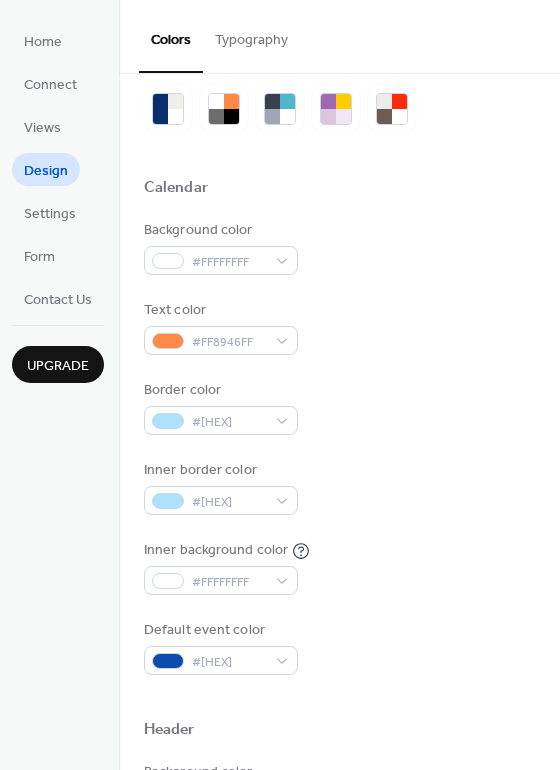 scroll, scrollTop: 0, scrollLeft: 0, axis: both 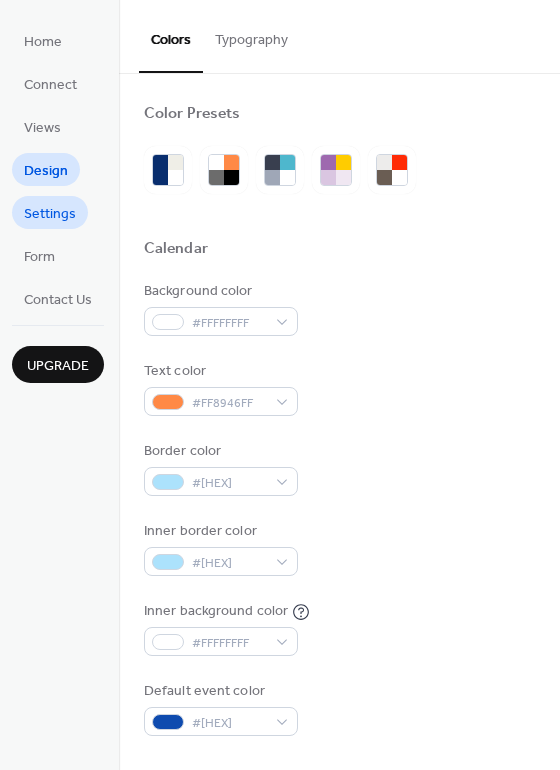 click on "Settings" at bounding box center (50, 214) 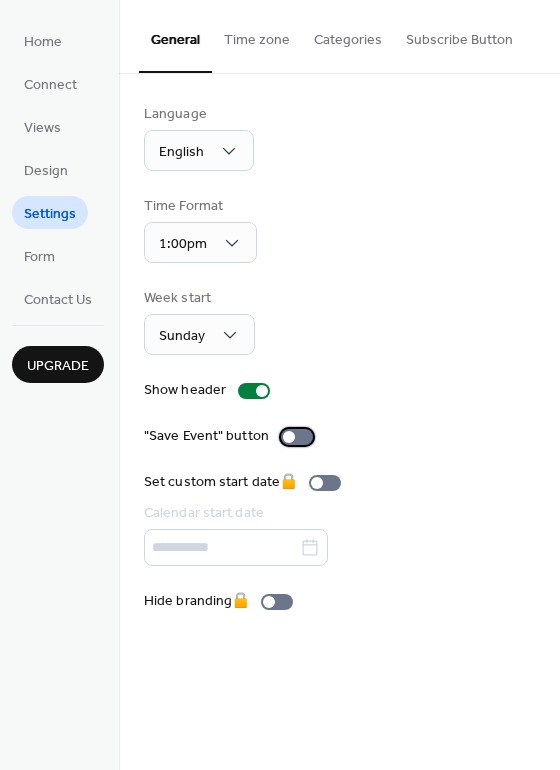 click at bounding box center [289, 437] 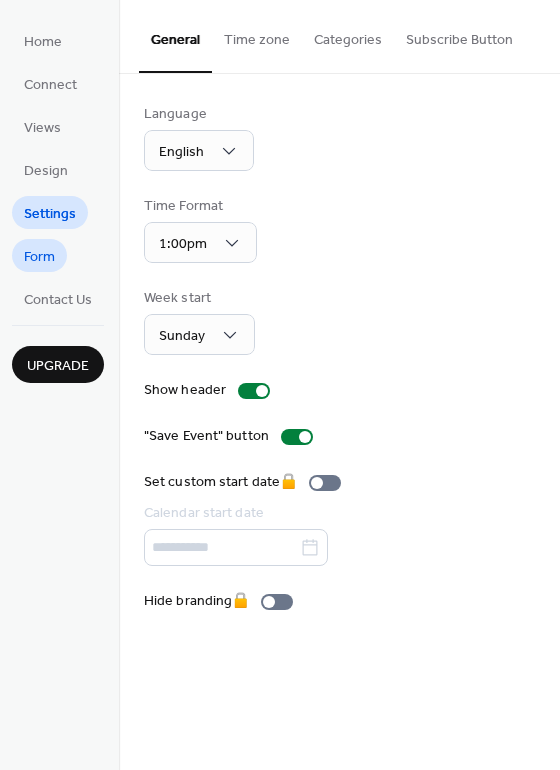 click on "Form" at bounding box center [39, 257] 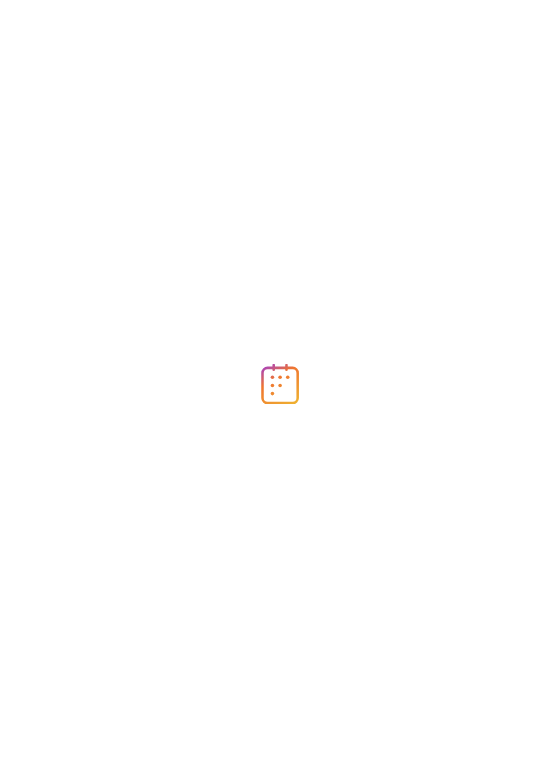 scroll, scrollTop: 0, scrollLeft: 0, axis: both 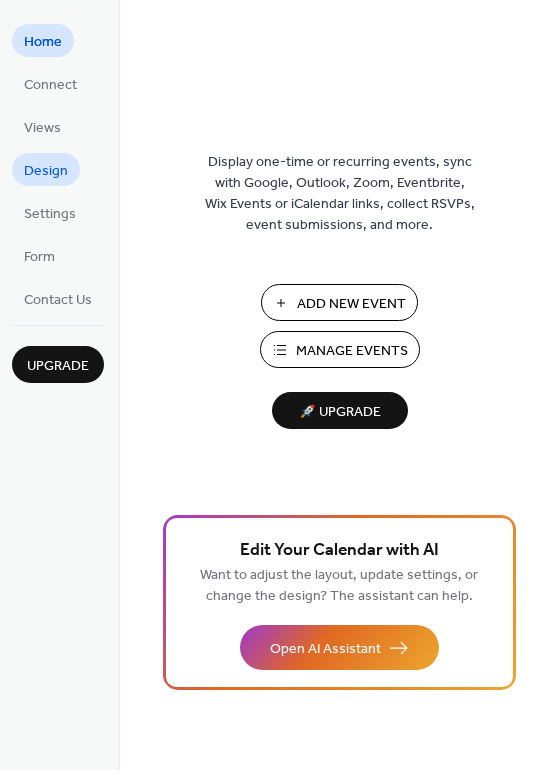 click on "Design" at bounding box center (46, 171) 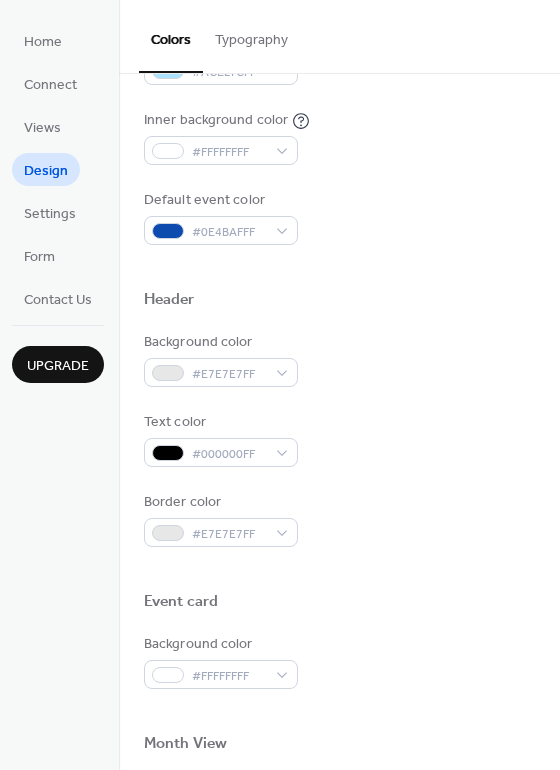 scroll, scrollTop: 511, scrollLeft: 0, axis: vertical 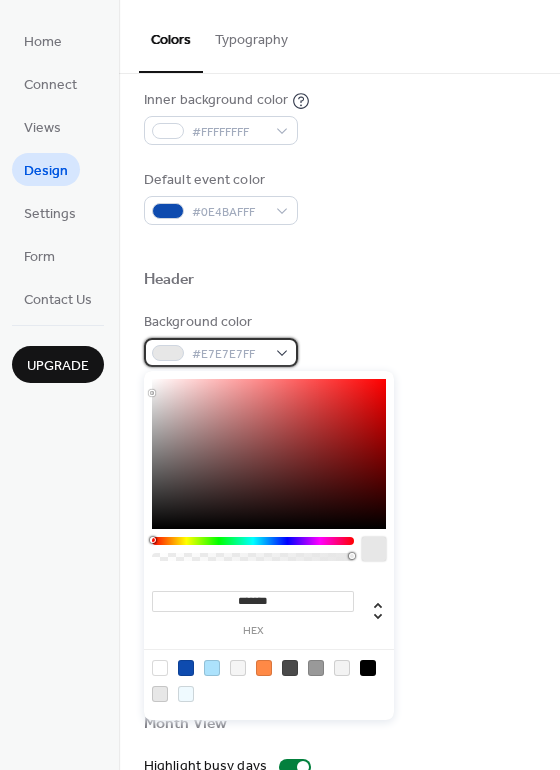 click on "#E7E7E7FF" at bounding box center (221, 352) 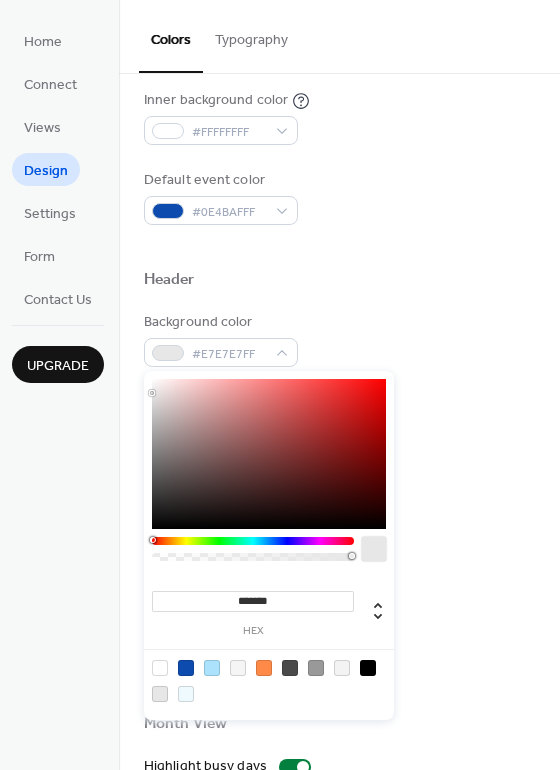 click at bounding box center [186, 694] 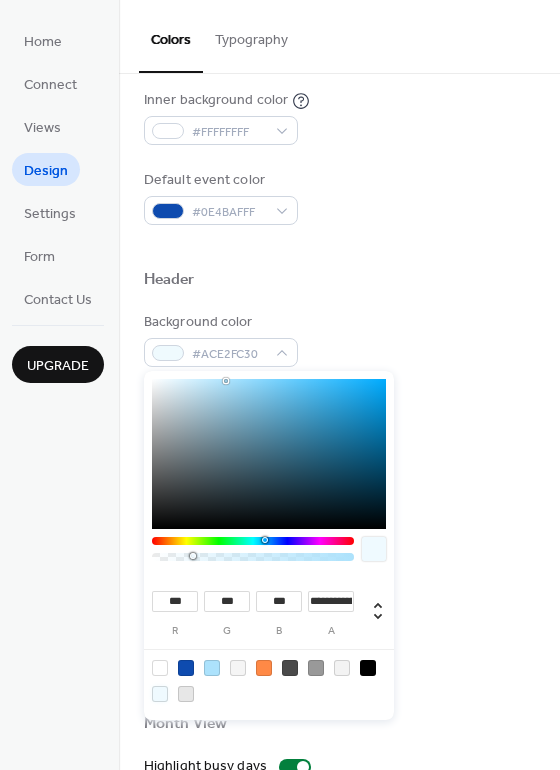 click at bounding box center (212, 668) 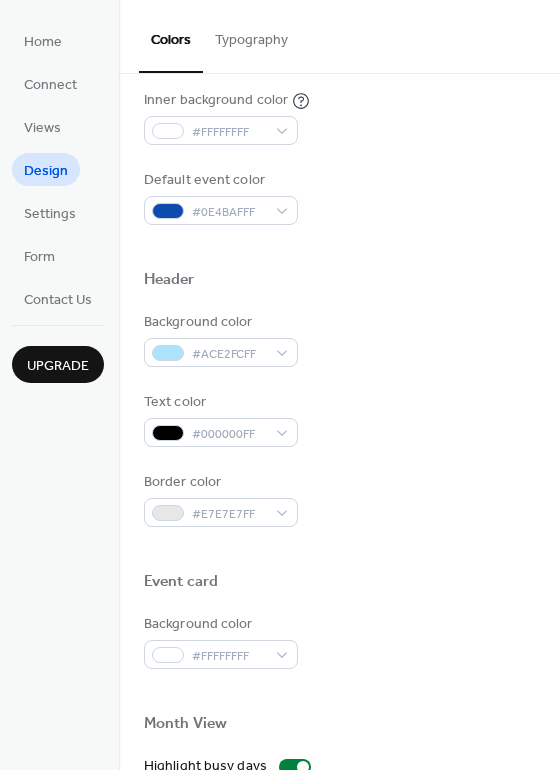 click on "Header" at bounding box center [339, 283] 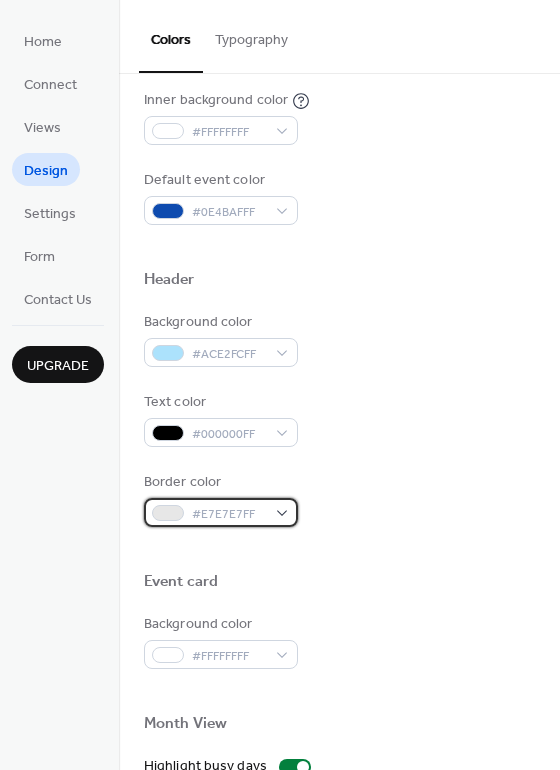 click on "#E7E7E7FF" at bounding box center (229, 514) 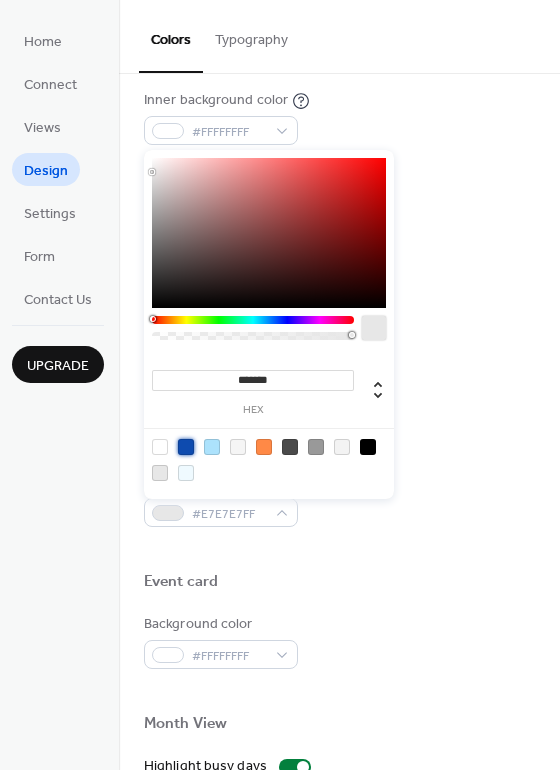 click at bounding box center (186, 447) 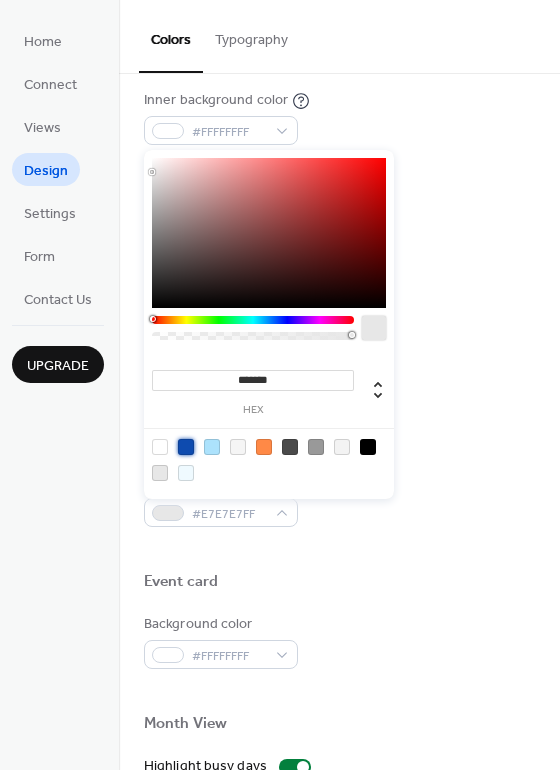 type on "*******" 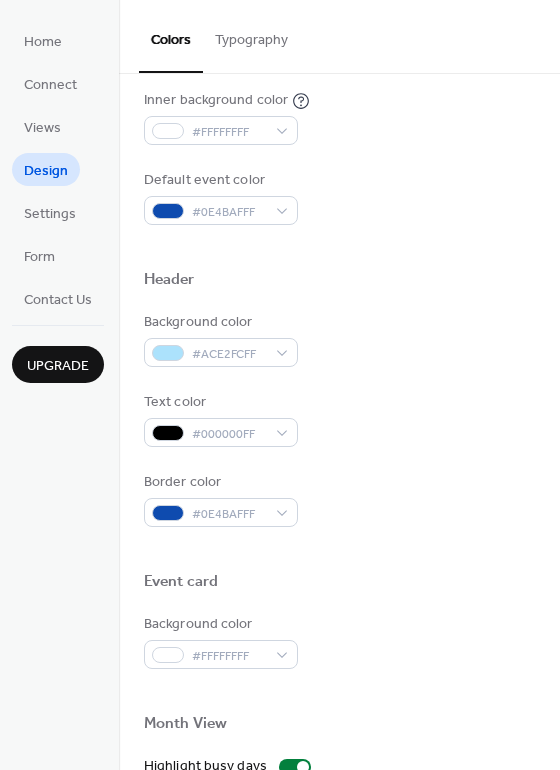 click at bounding box center (339, 549) 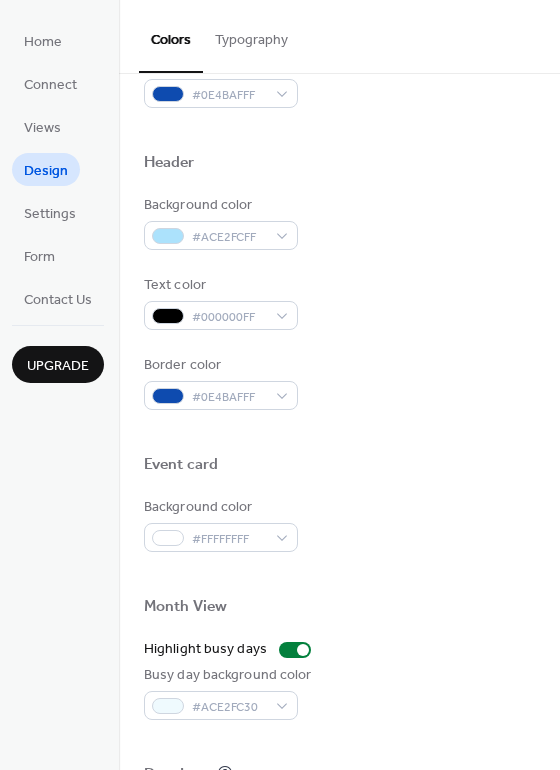 scroll, scrollTop: 664, scrollLeft: 0, axis: vertical 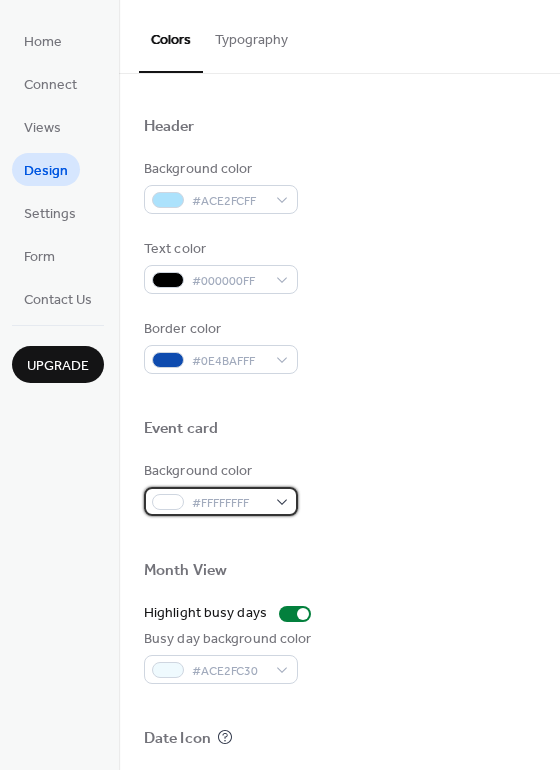 click on "#FFFFFFFF" at bounding box center (221, 501) 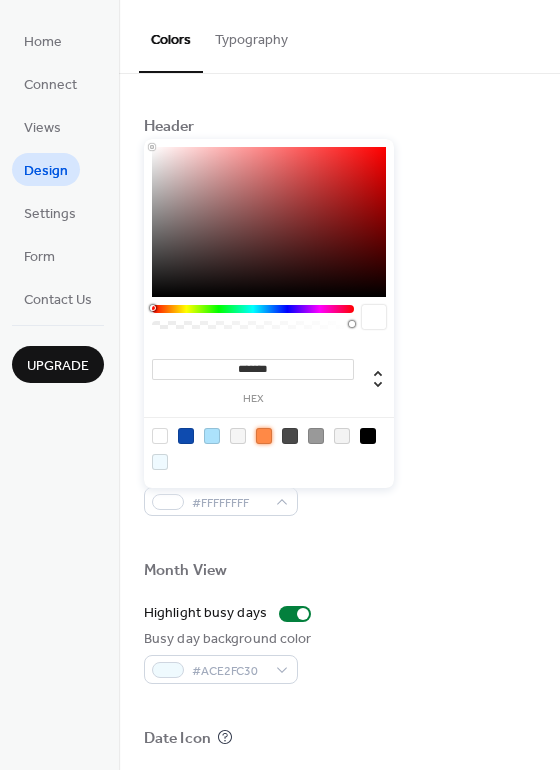 click at bounding box center (264, 436) 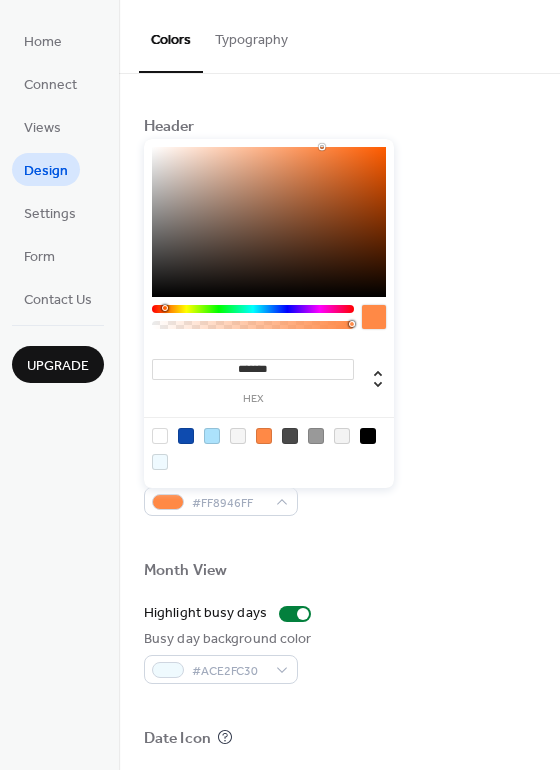 click at bounding box center [160, 436] 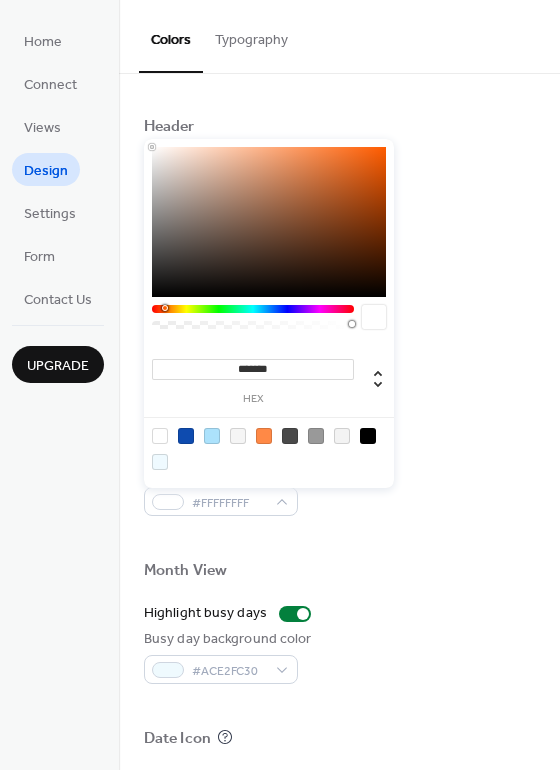click at bounding box center [238, 436] 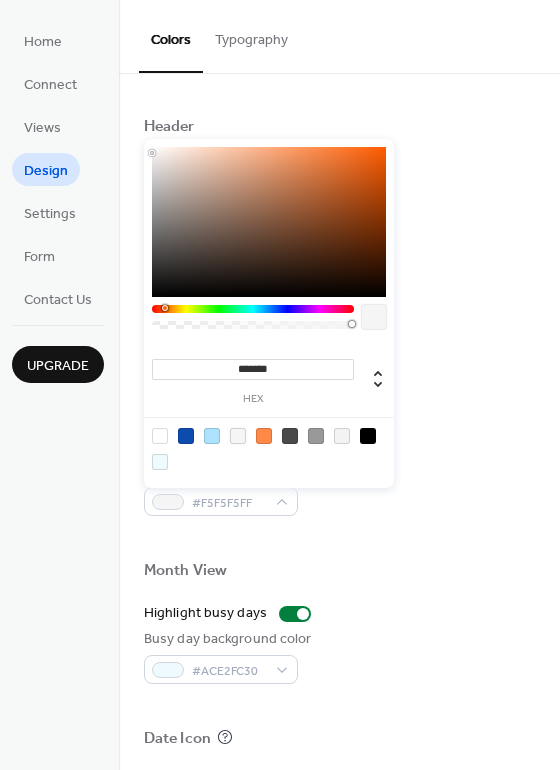 click on "Background color #F5F5F5FF" at bounding box center [339, 488] 